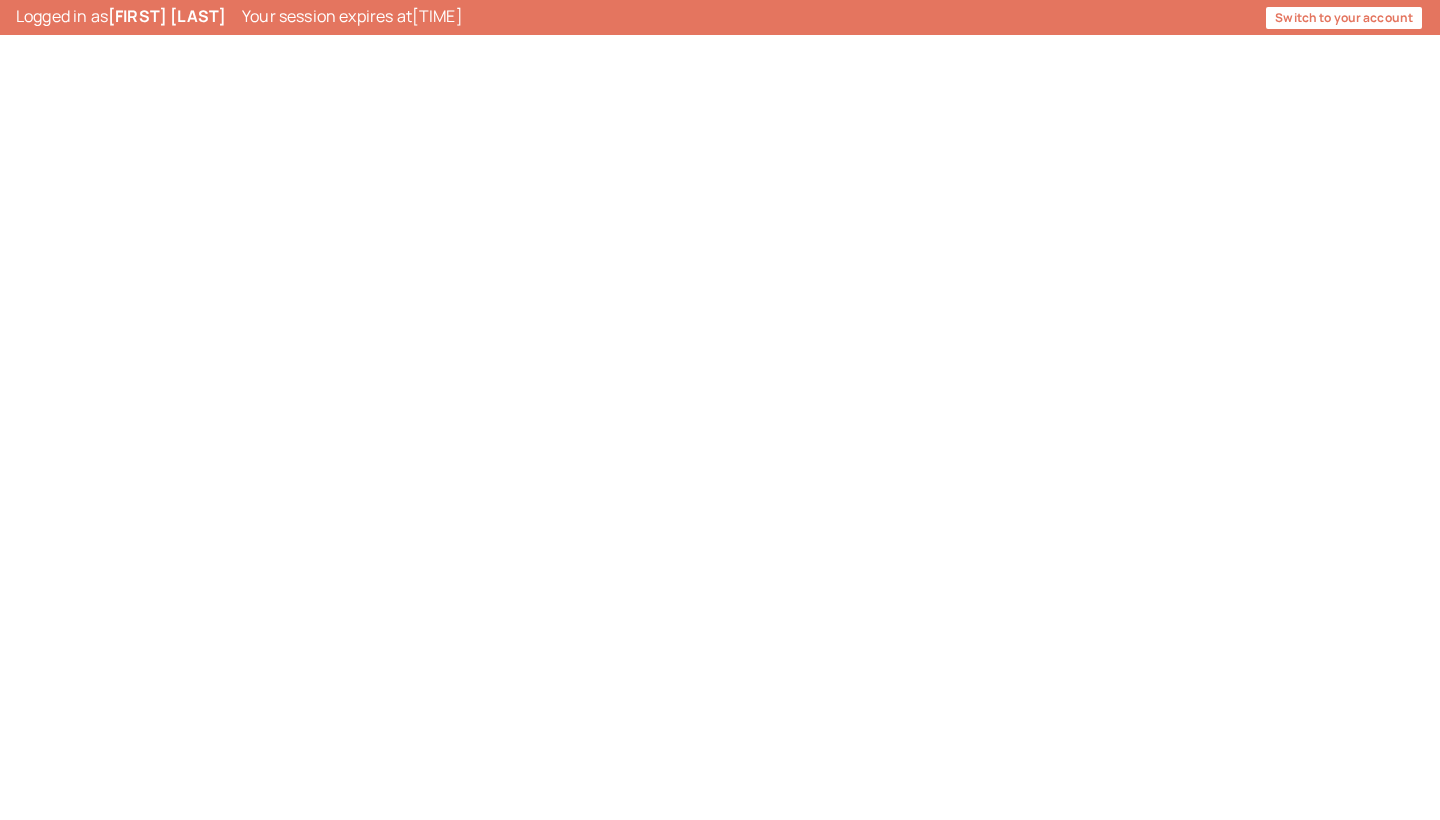 scroll, scrollTop: 0, scrollLeft: 0, axis: both 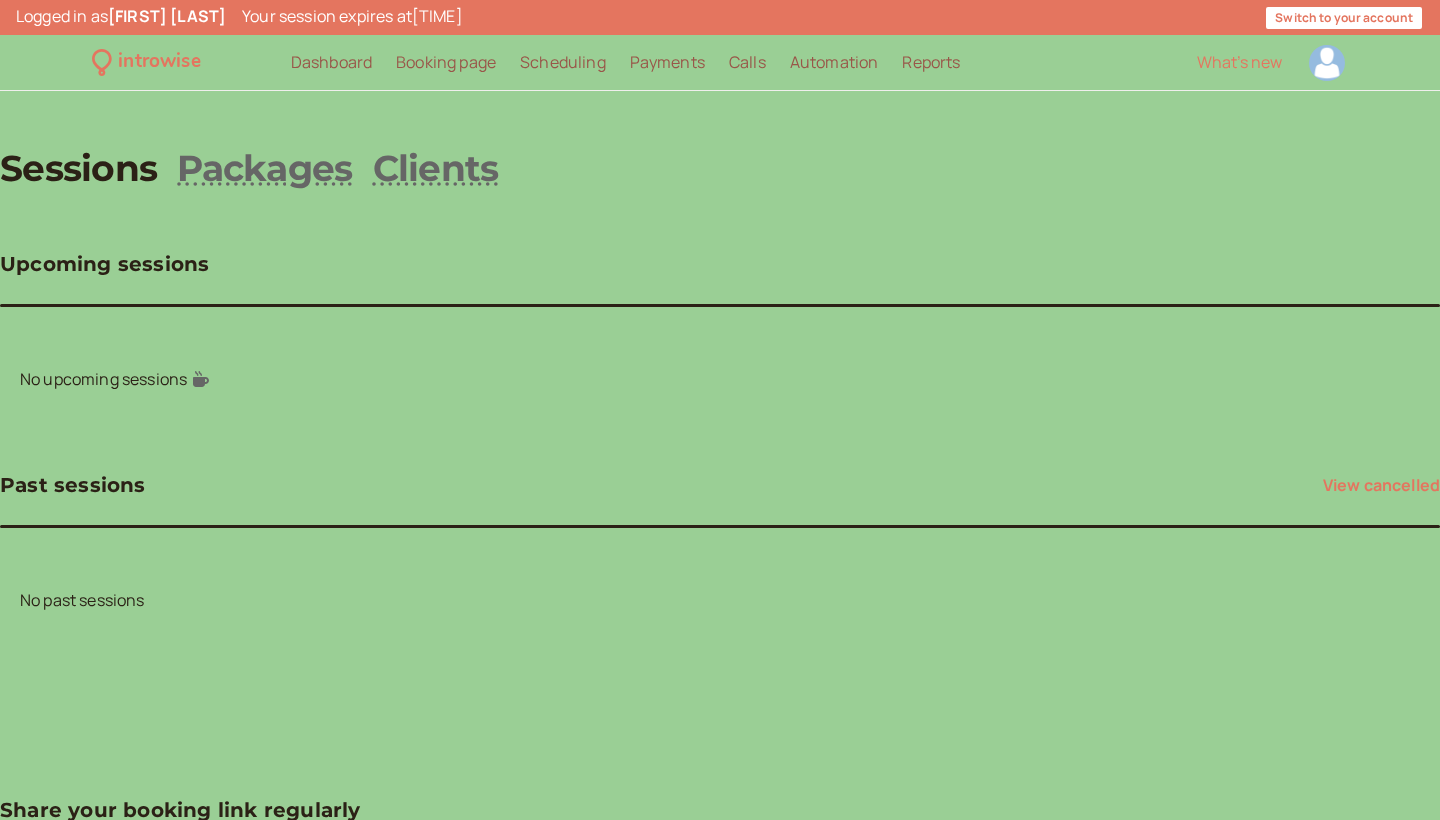 click at bounding box center [1327, 63] 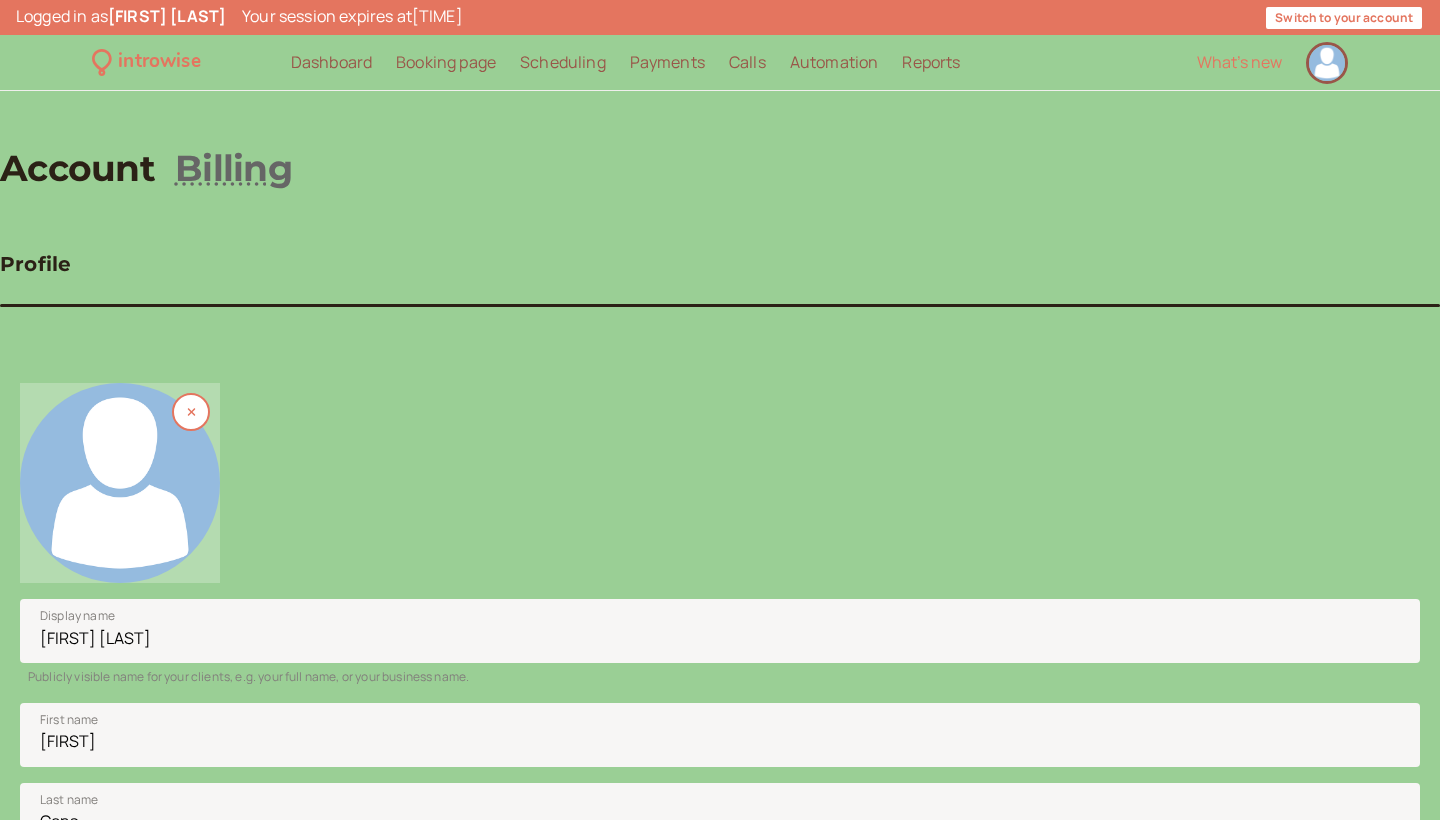 click at bounding box center [120, 483] 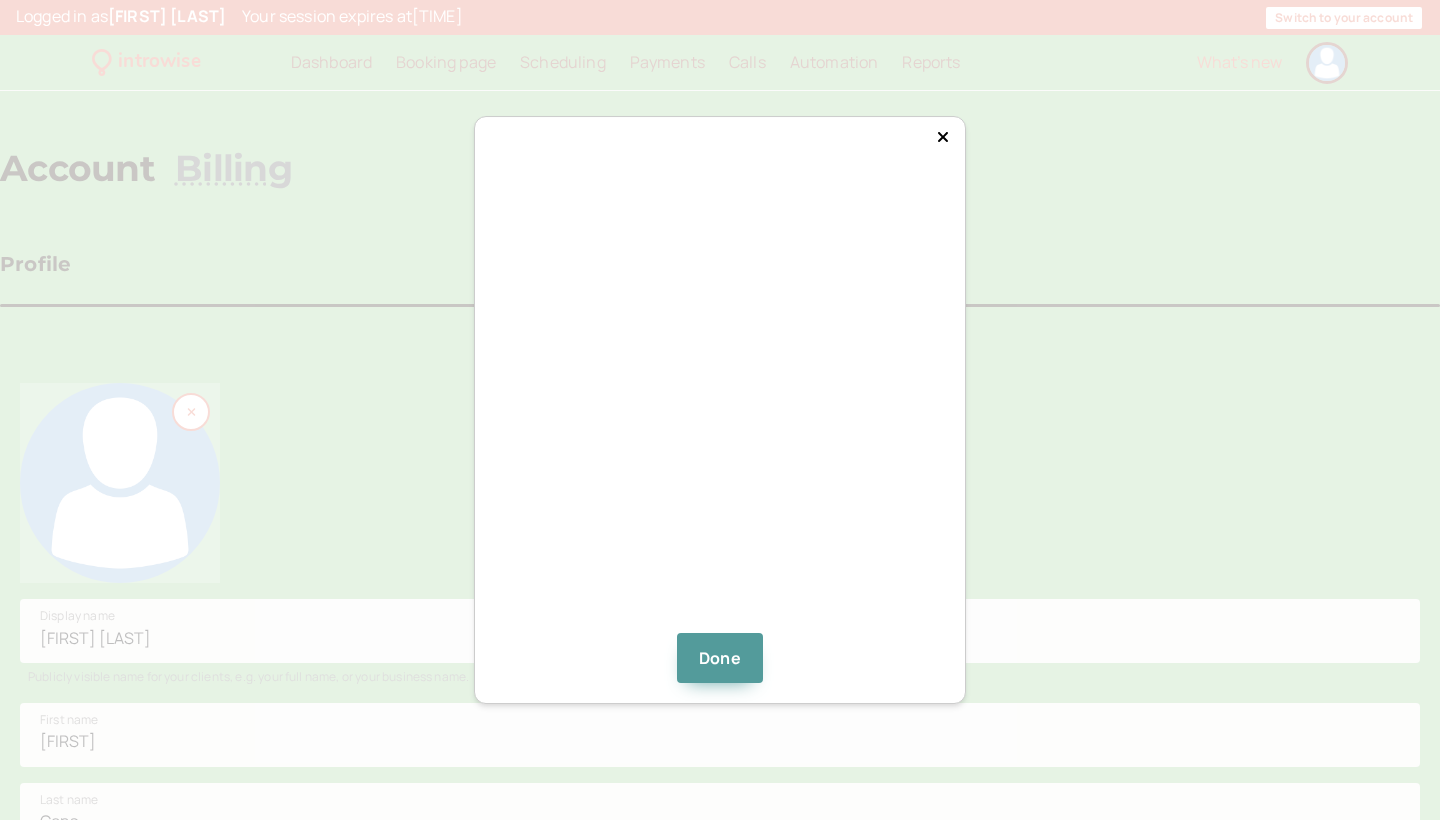 click on "Done" at bounding box center [720, 410] 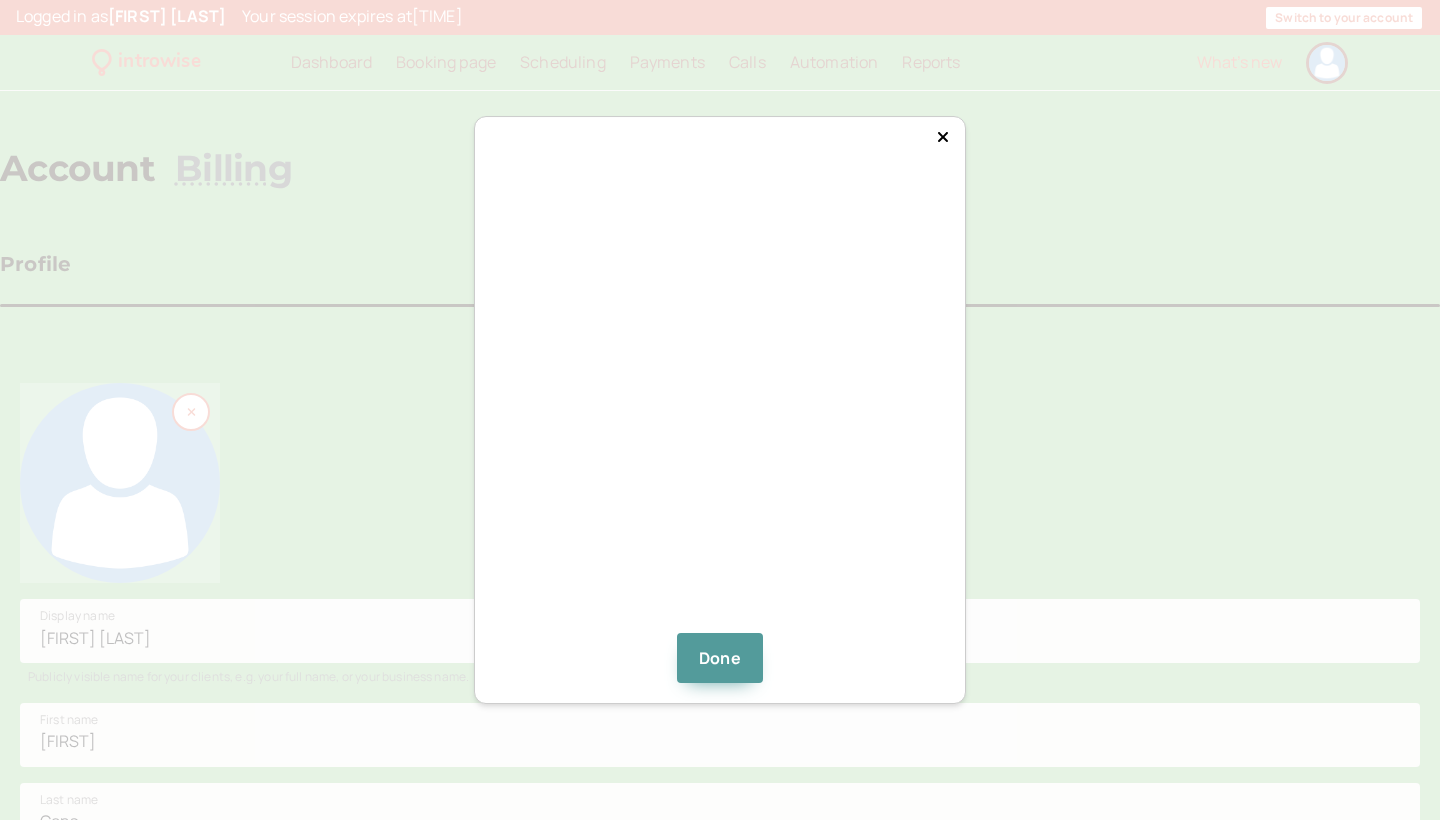 click at bounding box center [720, 408] 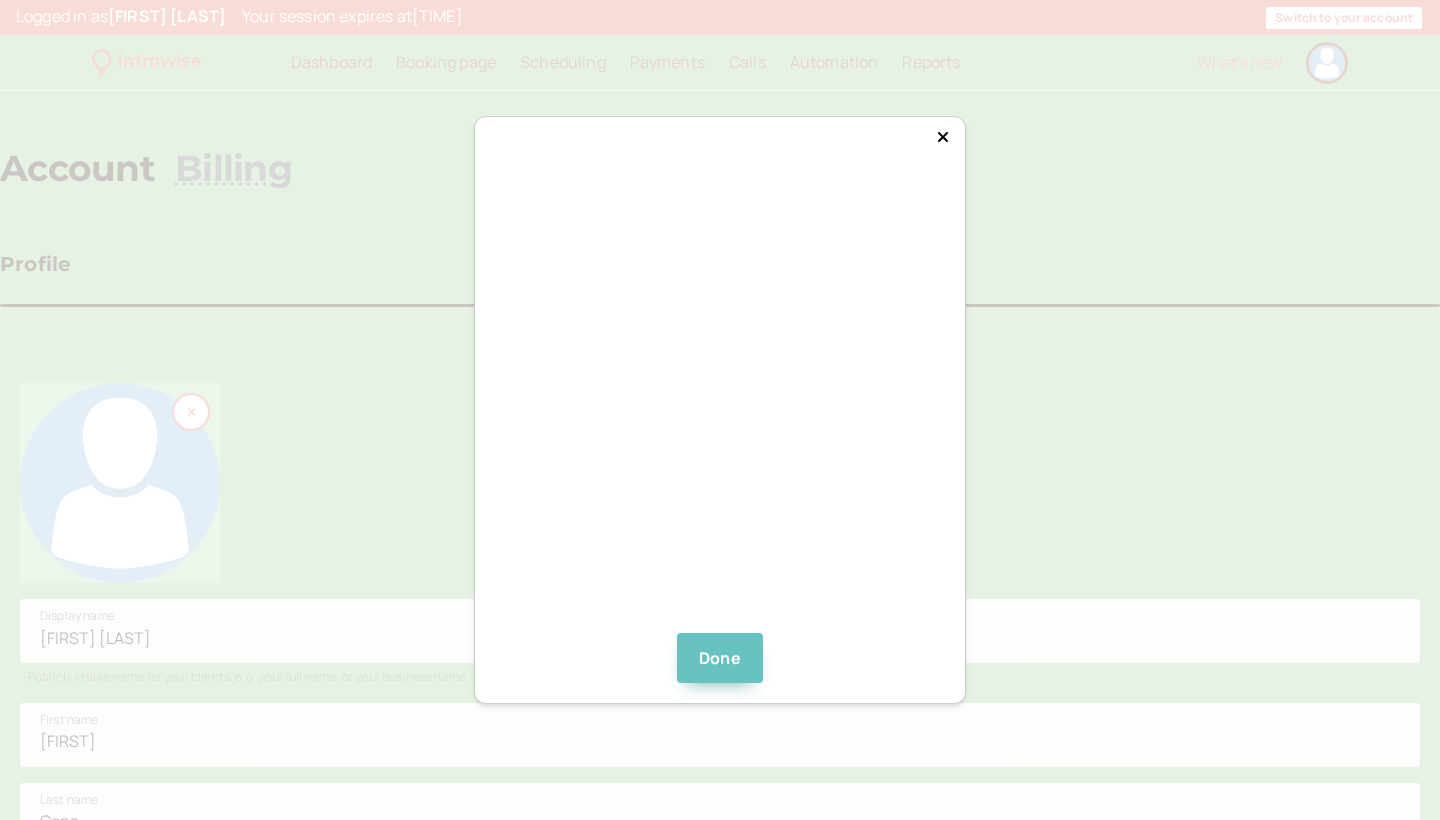click on "Done" at bounding box center (720, 658) 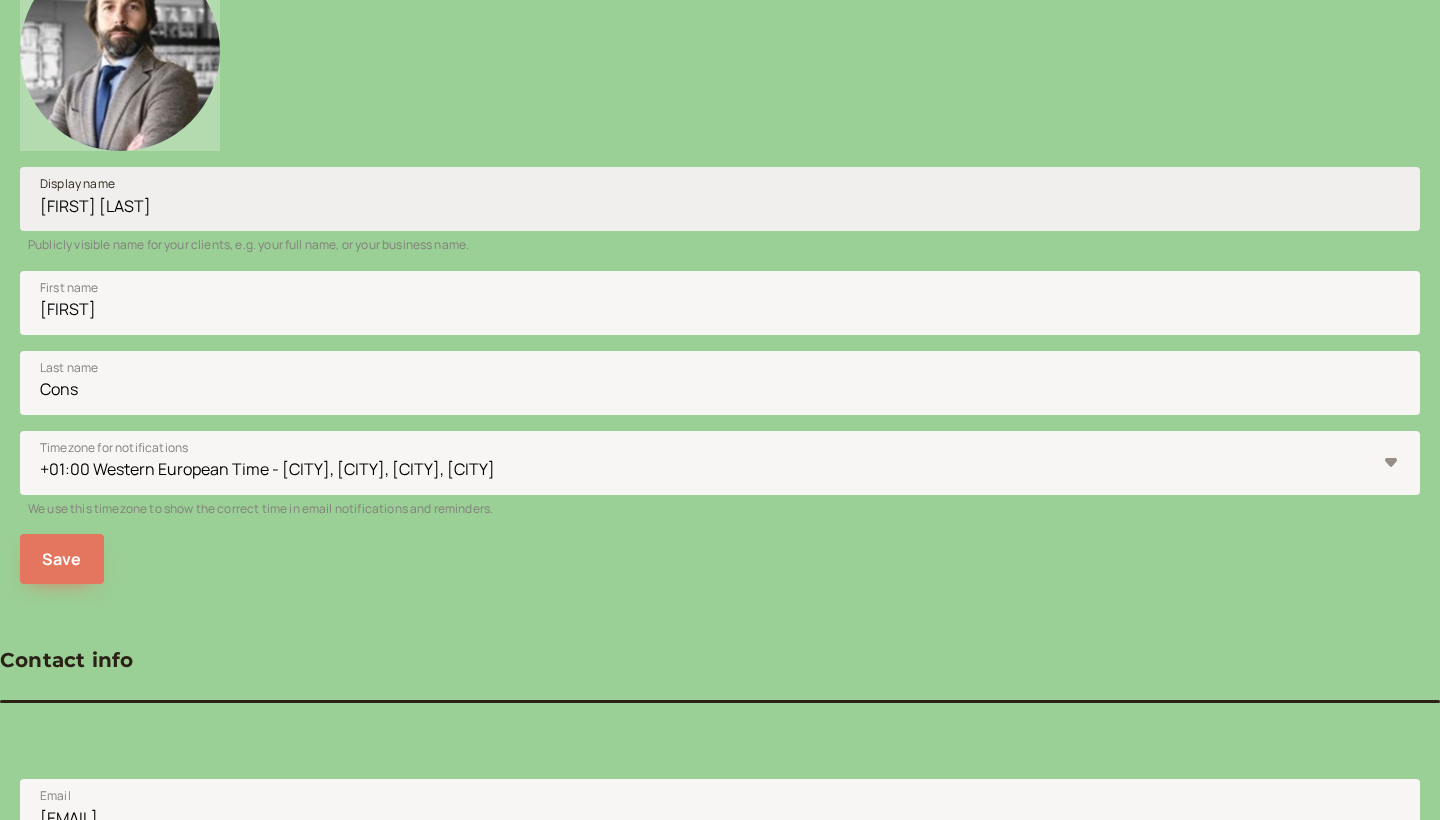 scroll, scrollTop: 491, scrollLeft: 0, axis: vertical 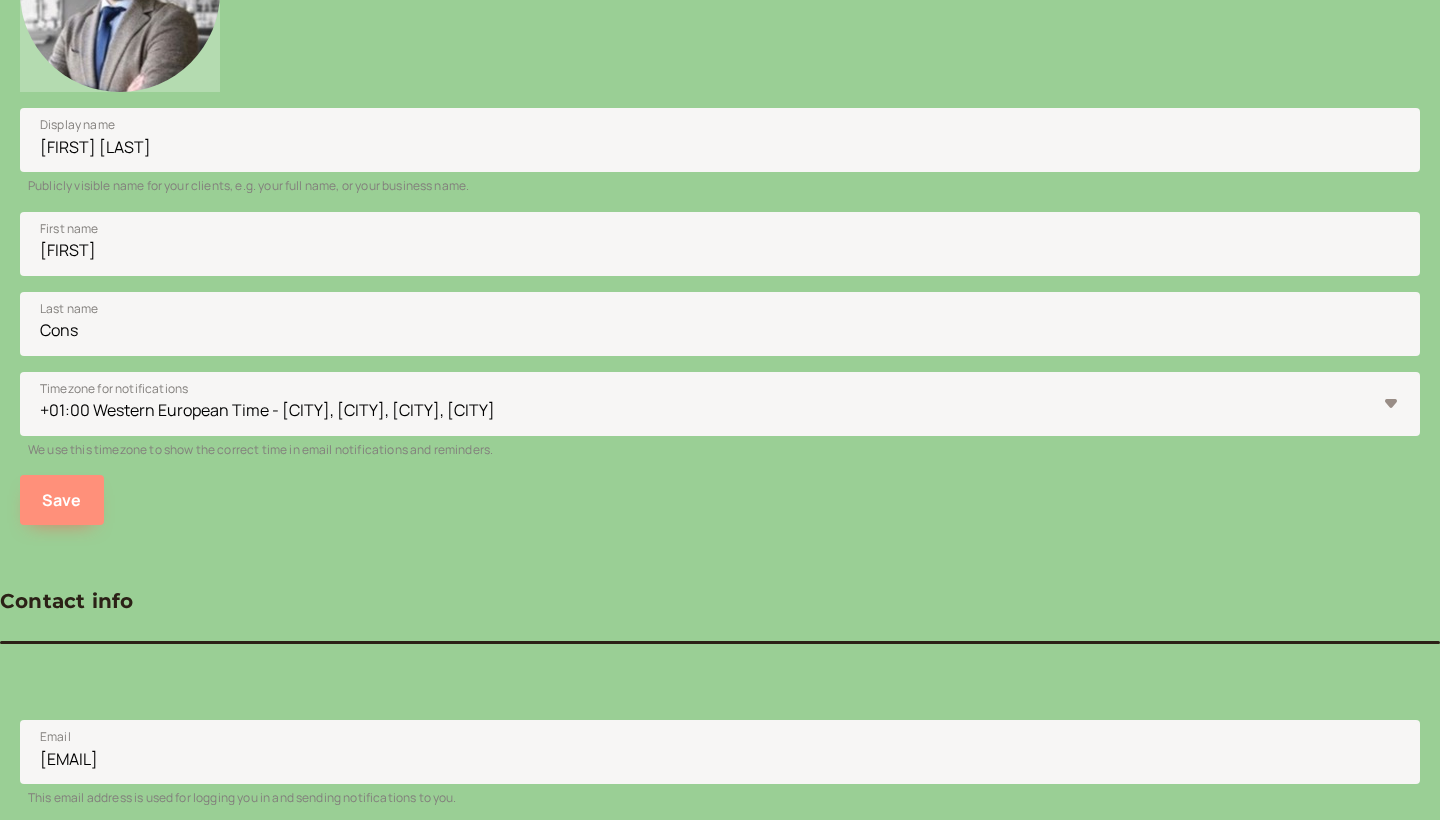 click on "Save" at bounding box center (62, 500) 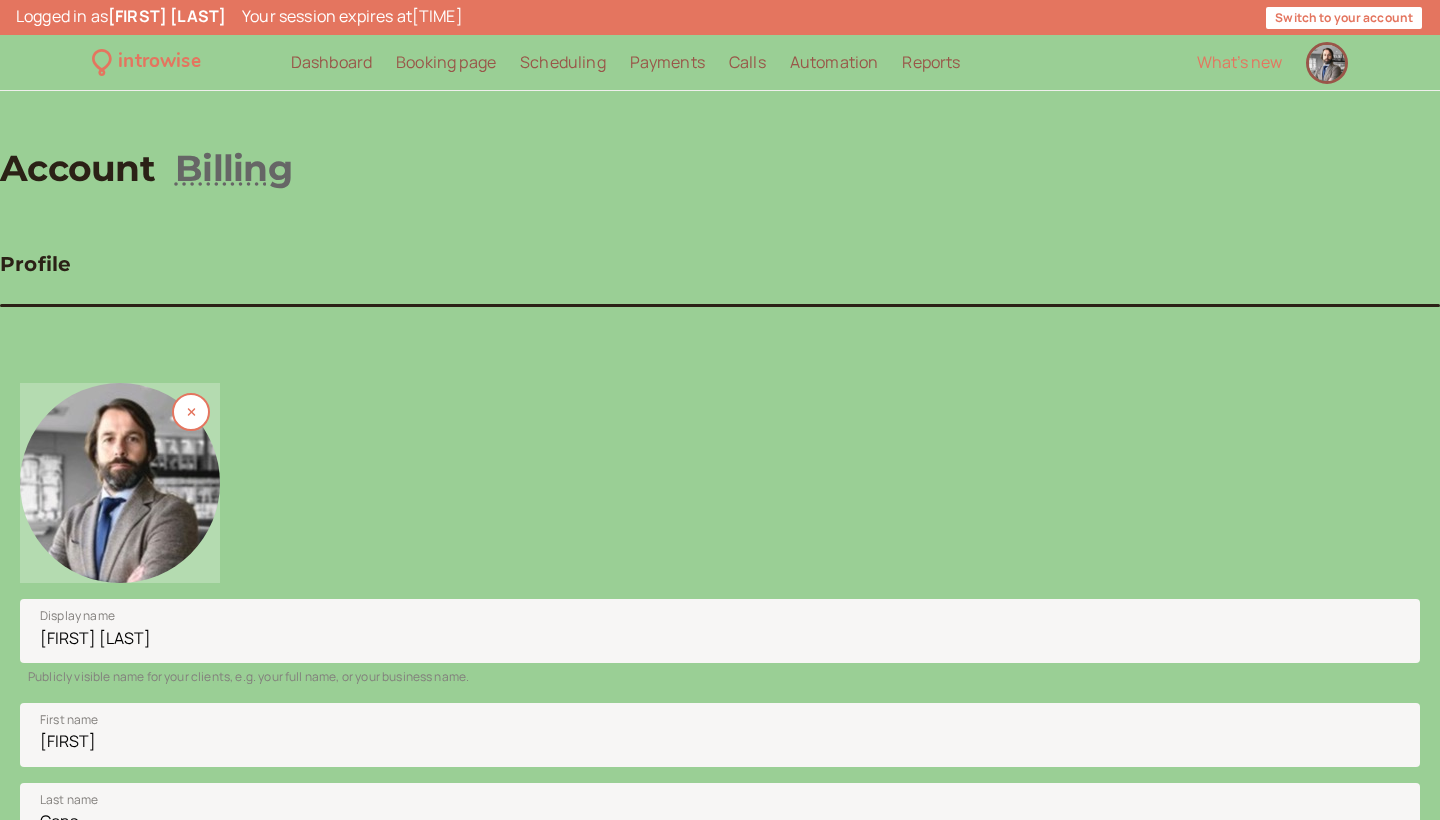 scroll, scrollTop: 0, scrollLeft: 0, axis: both 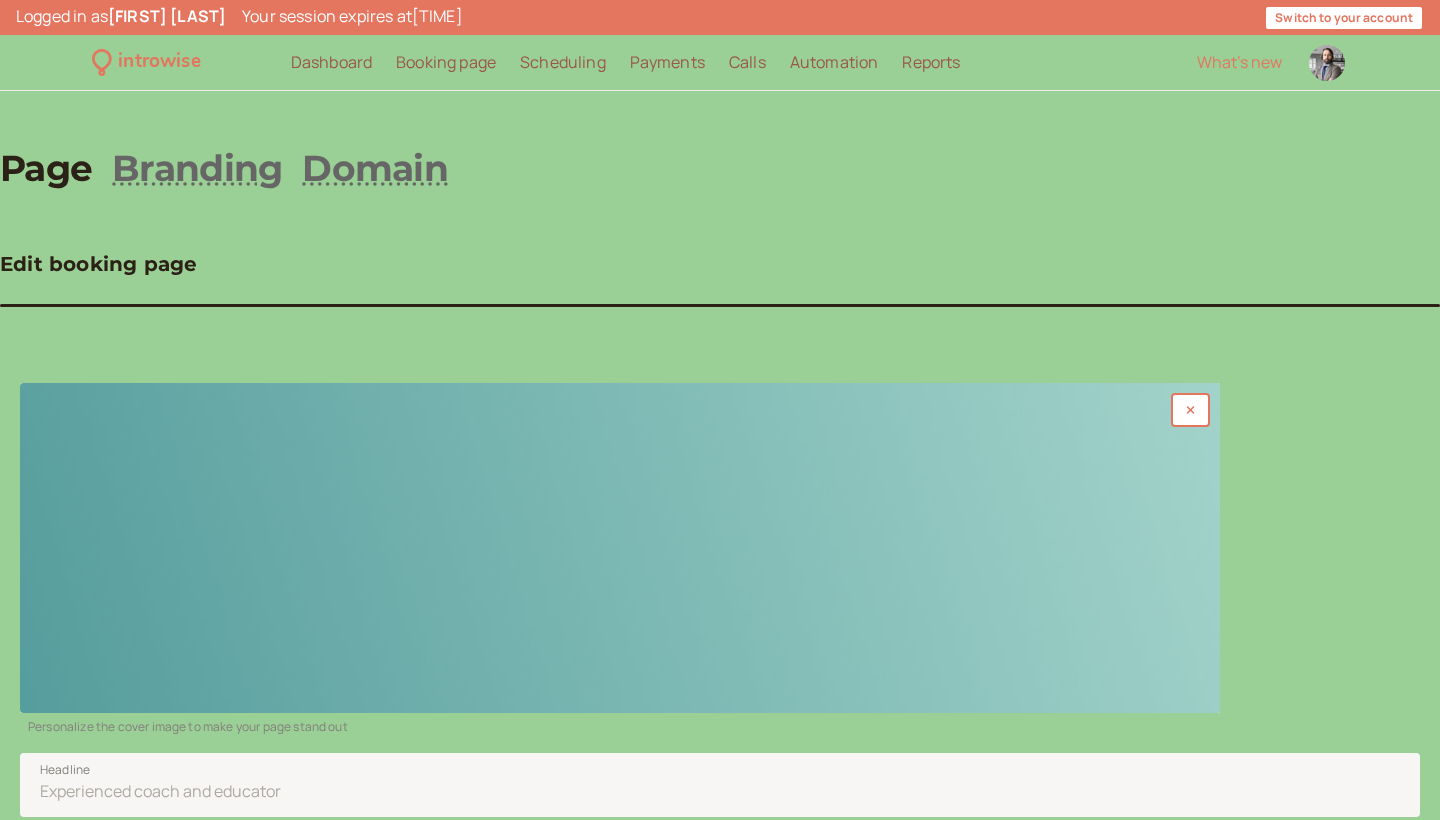 click at bounding box center [620, 548] 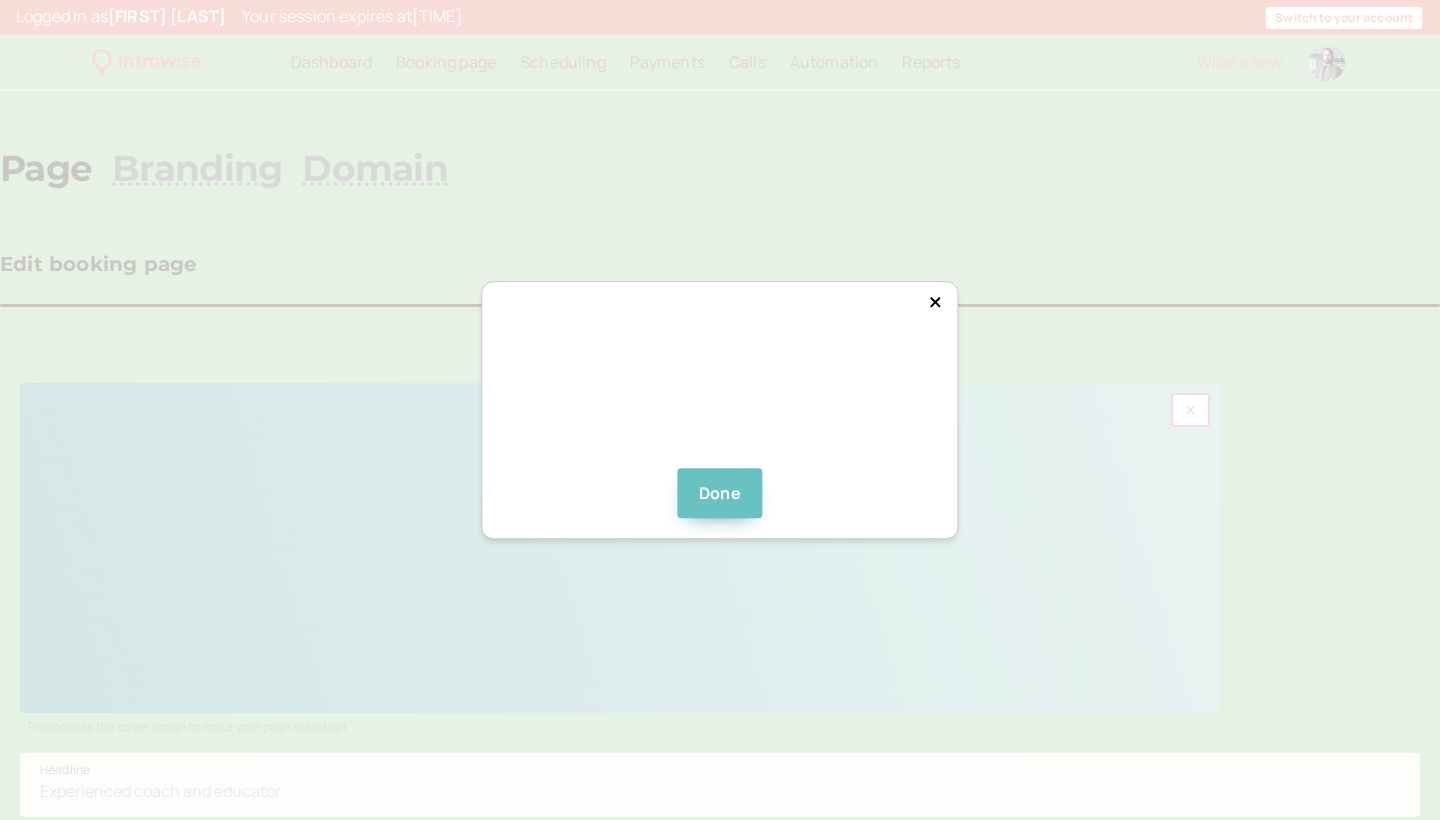 click on "Done" at bounding box center [720, 493] 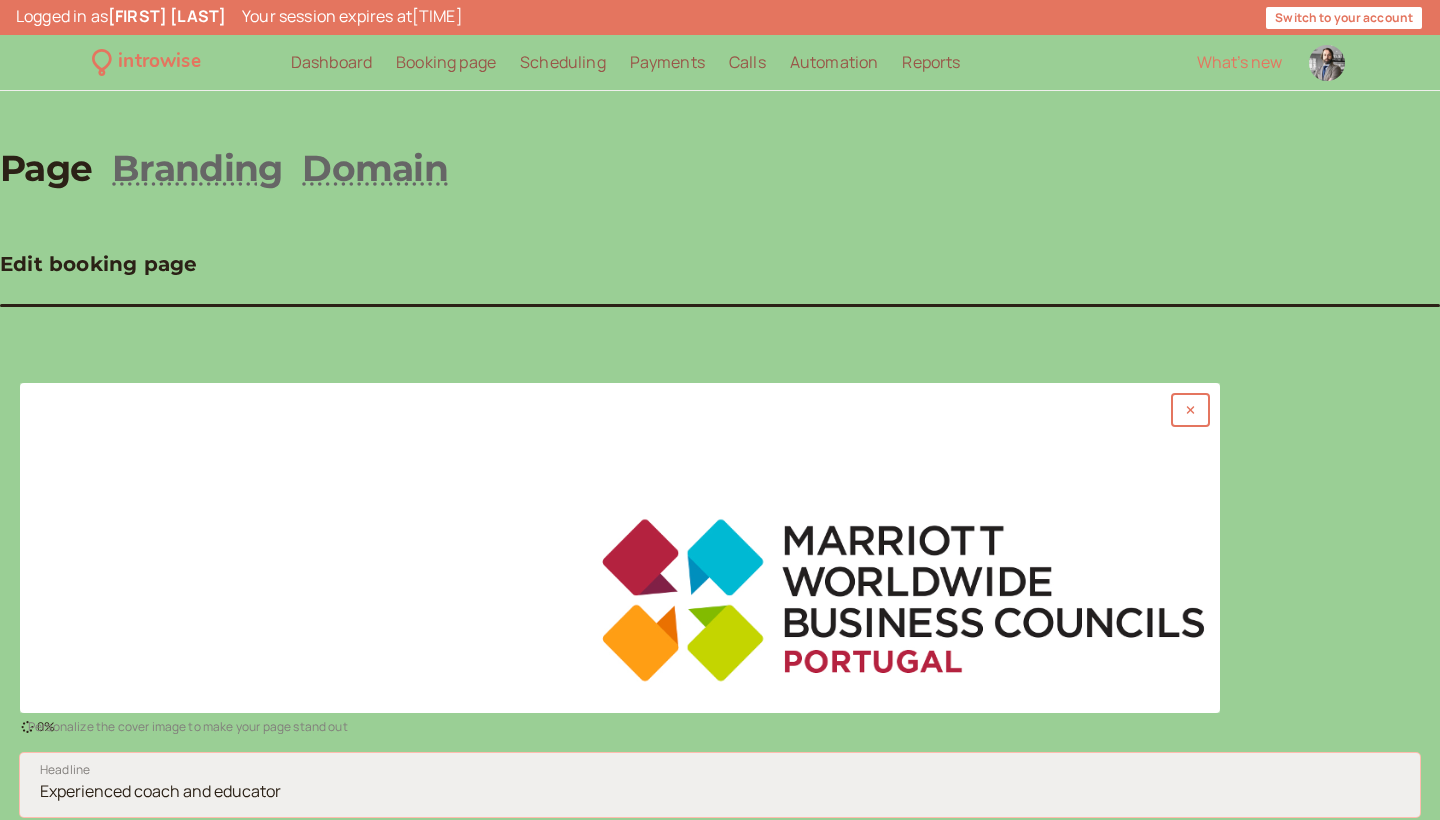 click on "Headline" at bounding box center (720, 785) 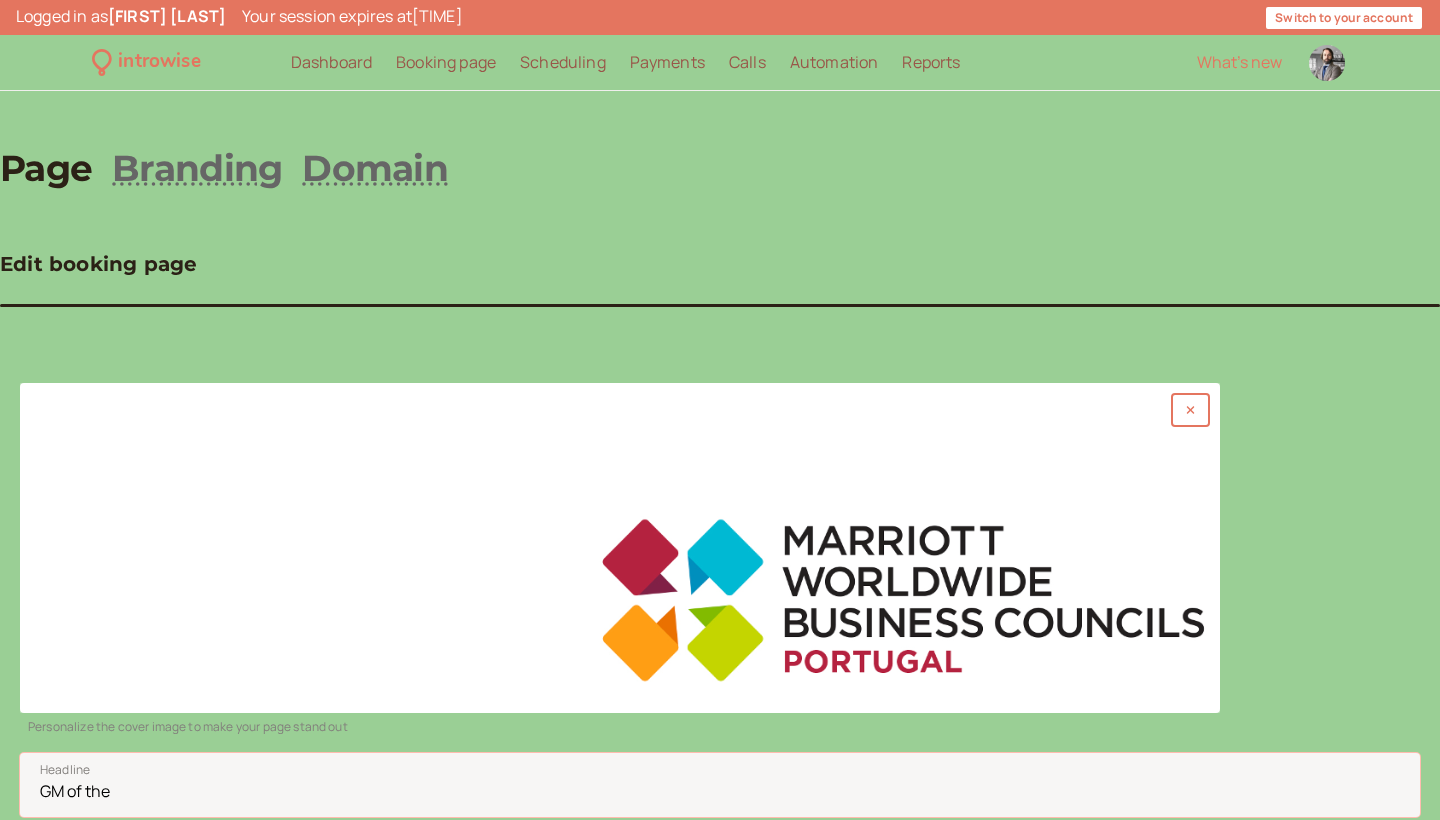 paste on "AC Hotels [CITY]" 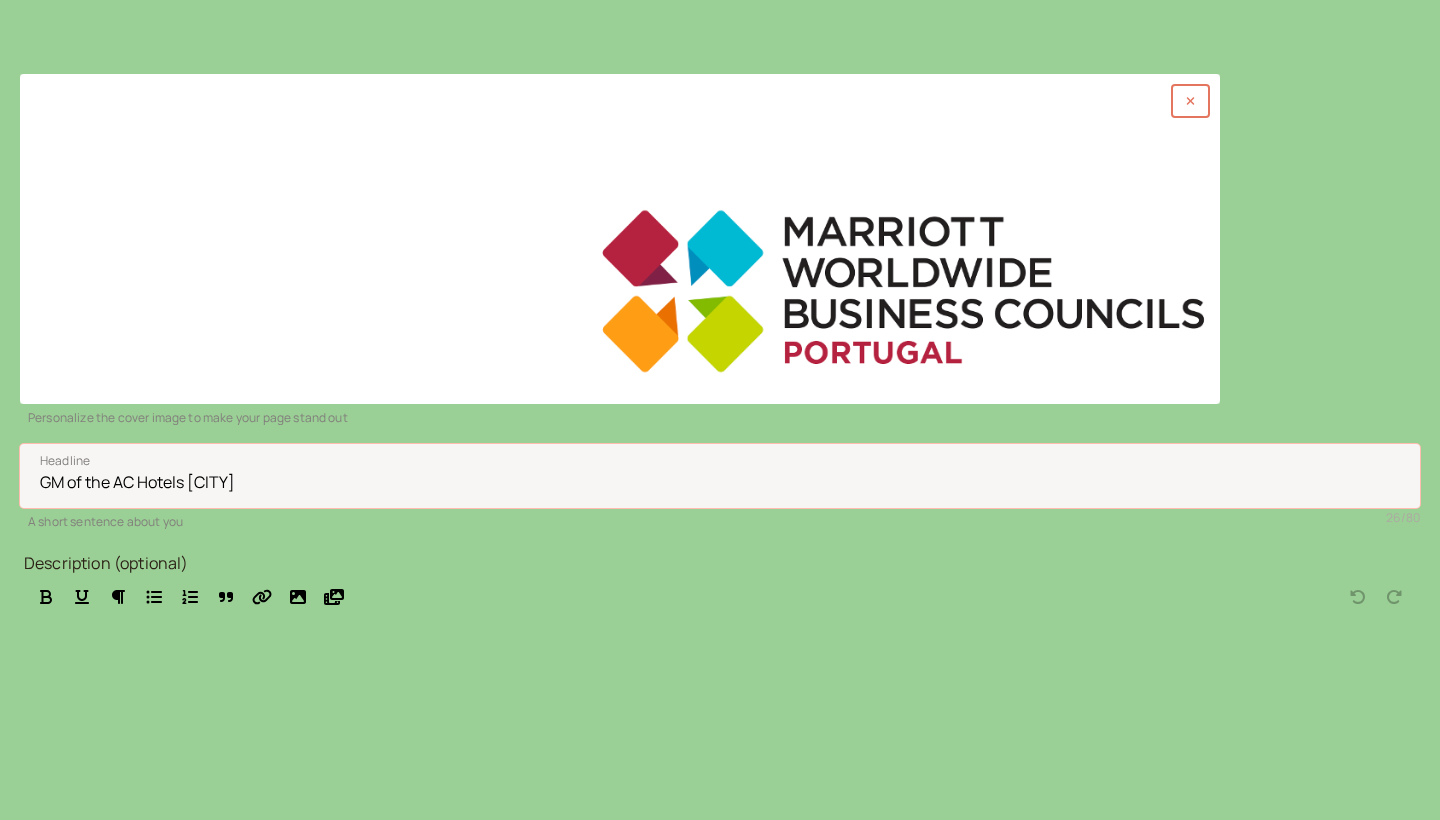 scroll, scrollTop: 317, scrollLeft: 0, axis: vertical 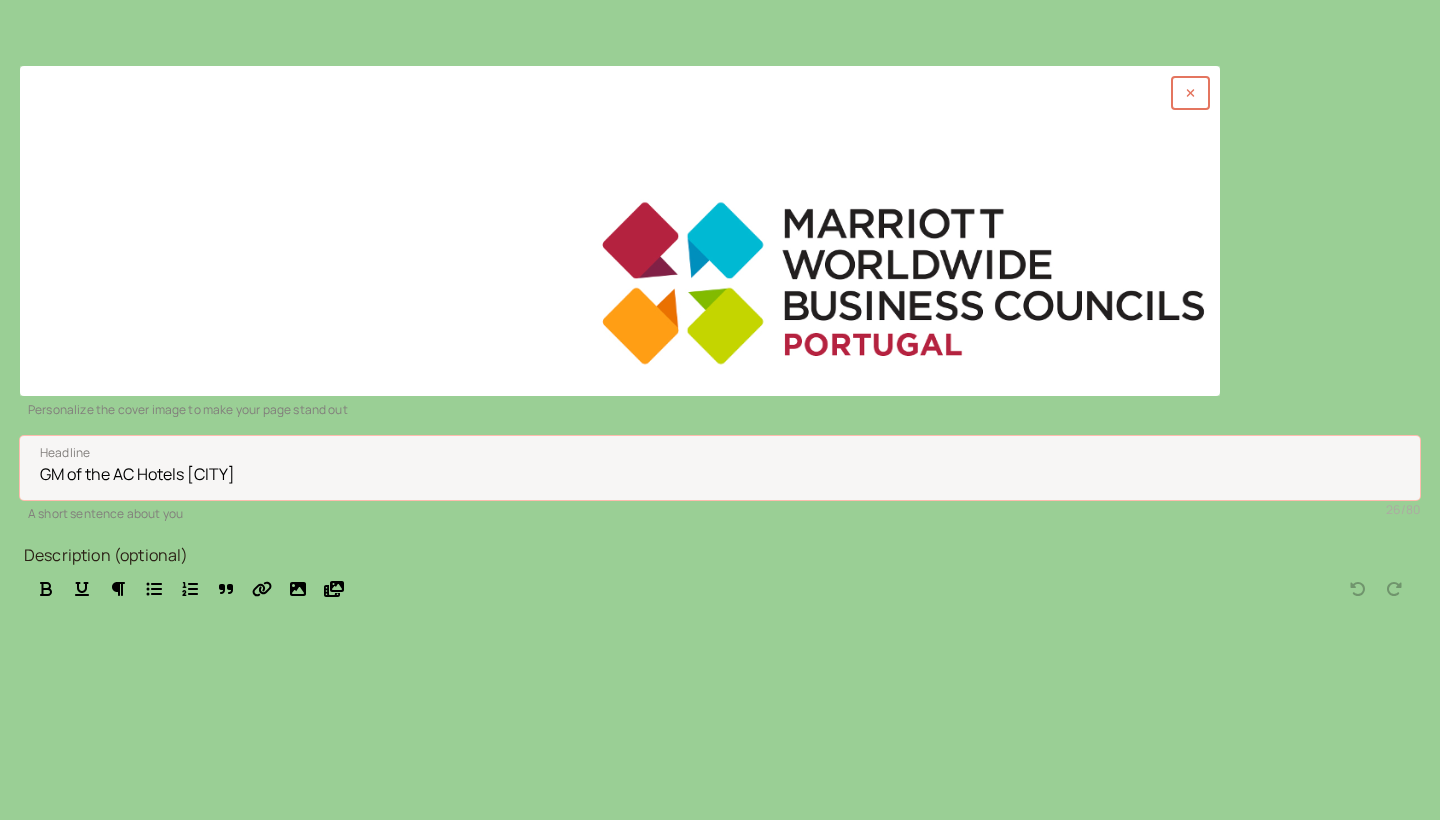 type on "GM of the AC Hotels [CITY]" 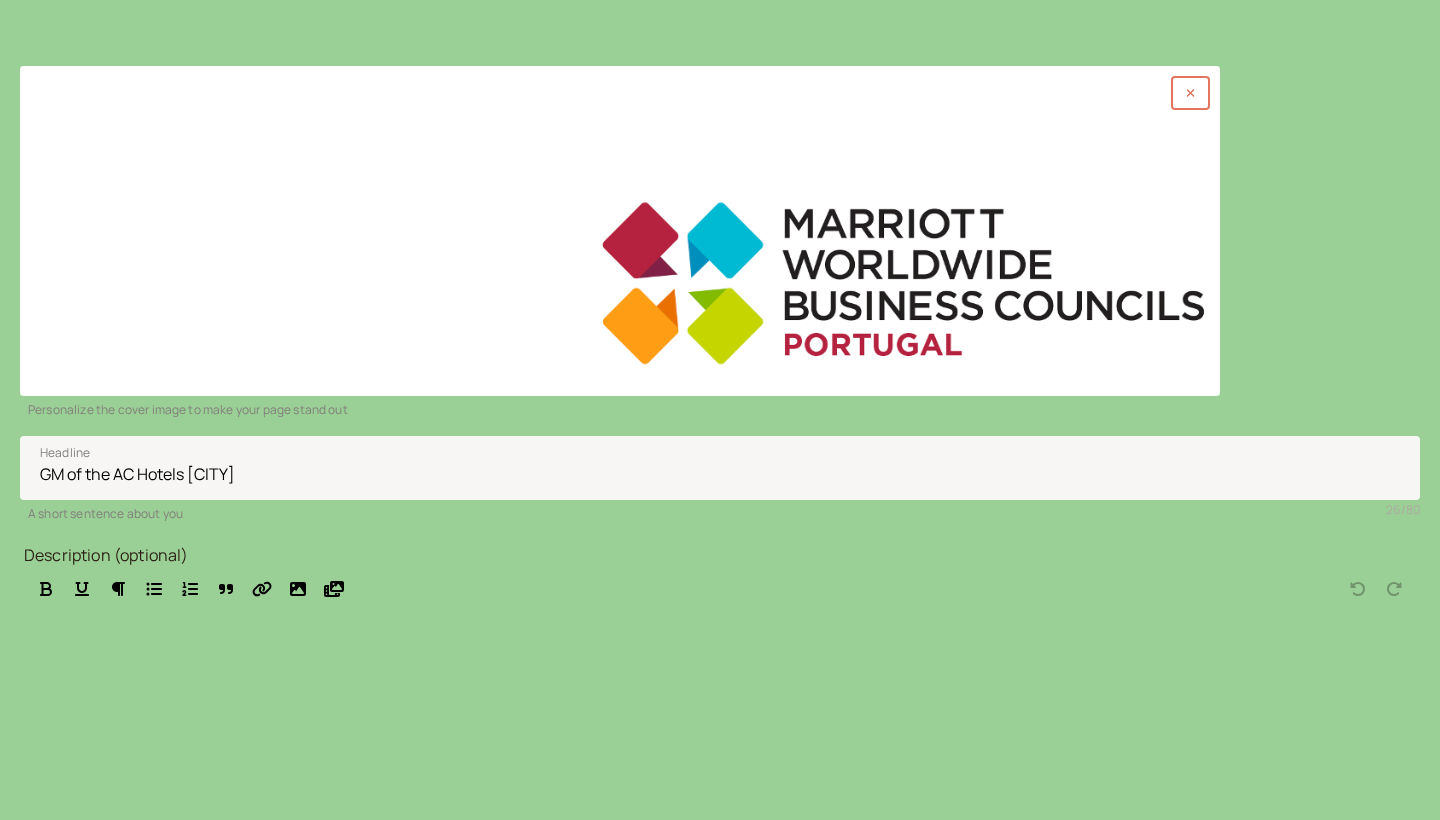 click on "Save" at bounding box center (62, 953) 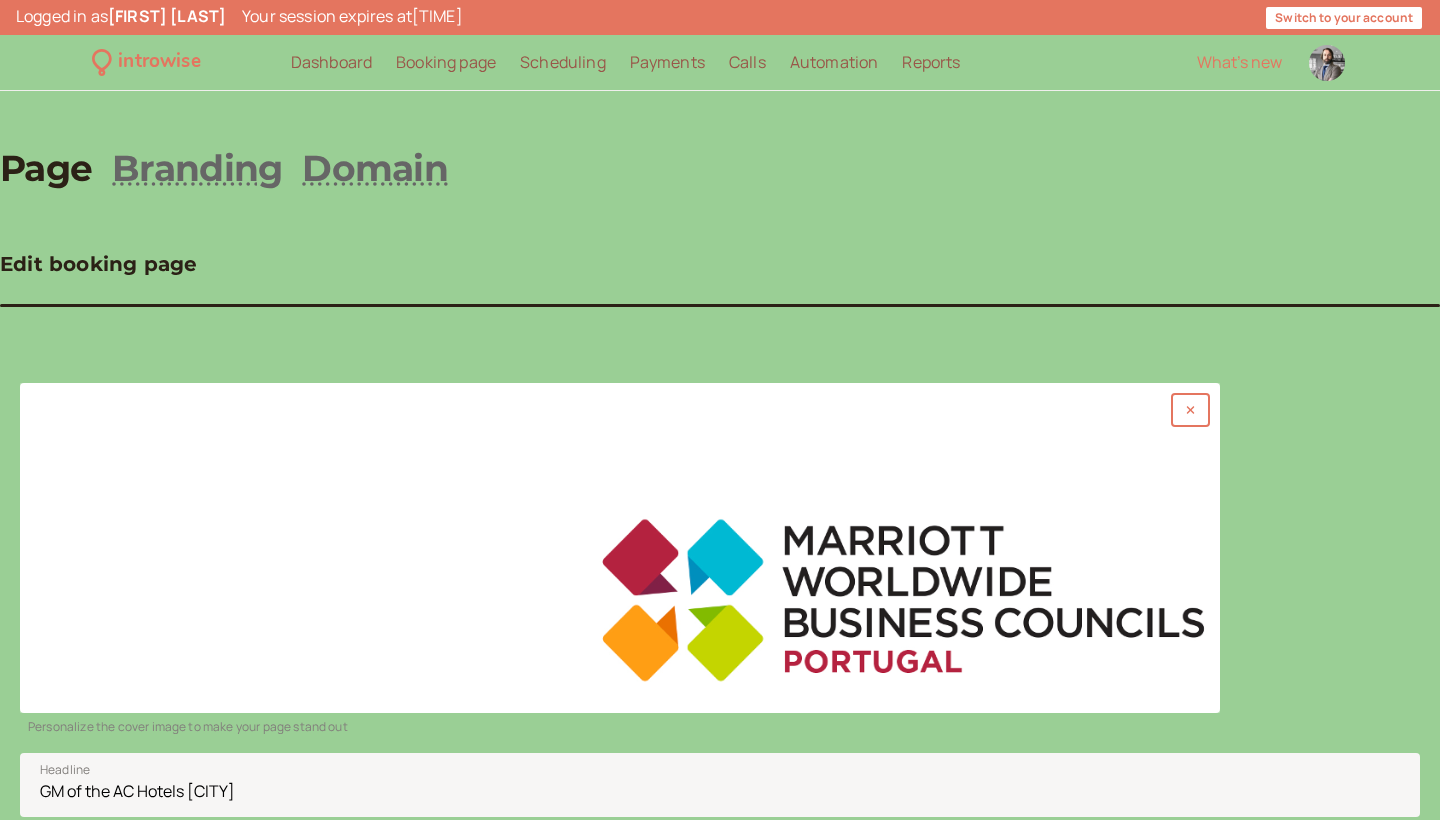 scroll, scrollTop: 0, scrollLeft: 0, axis: both 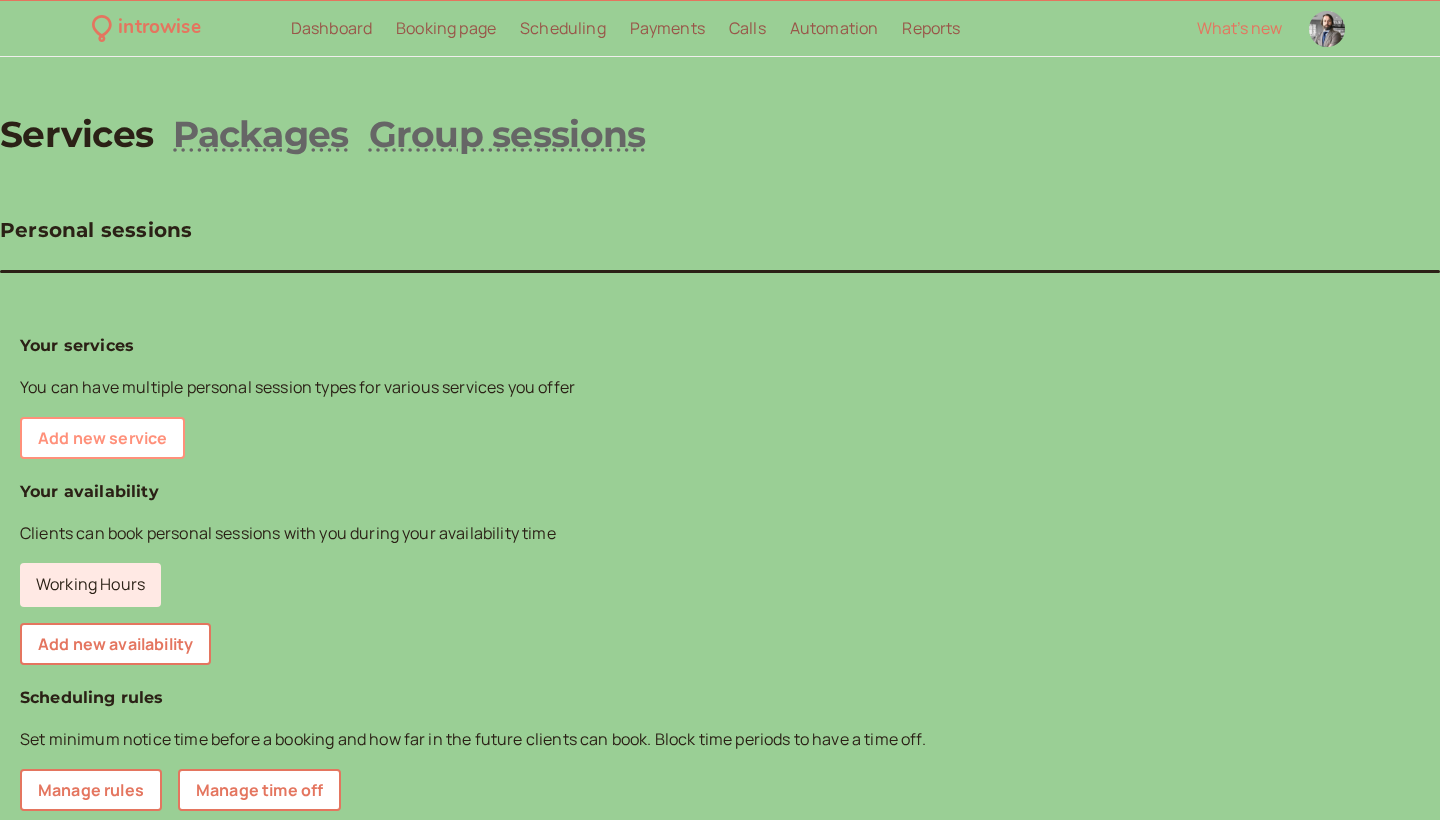 click on "Add new service" at bounding box center [102, 438] 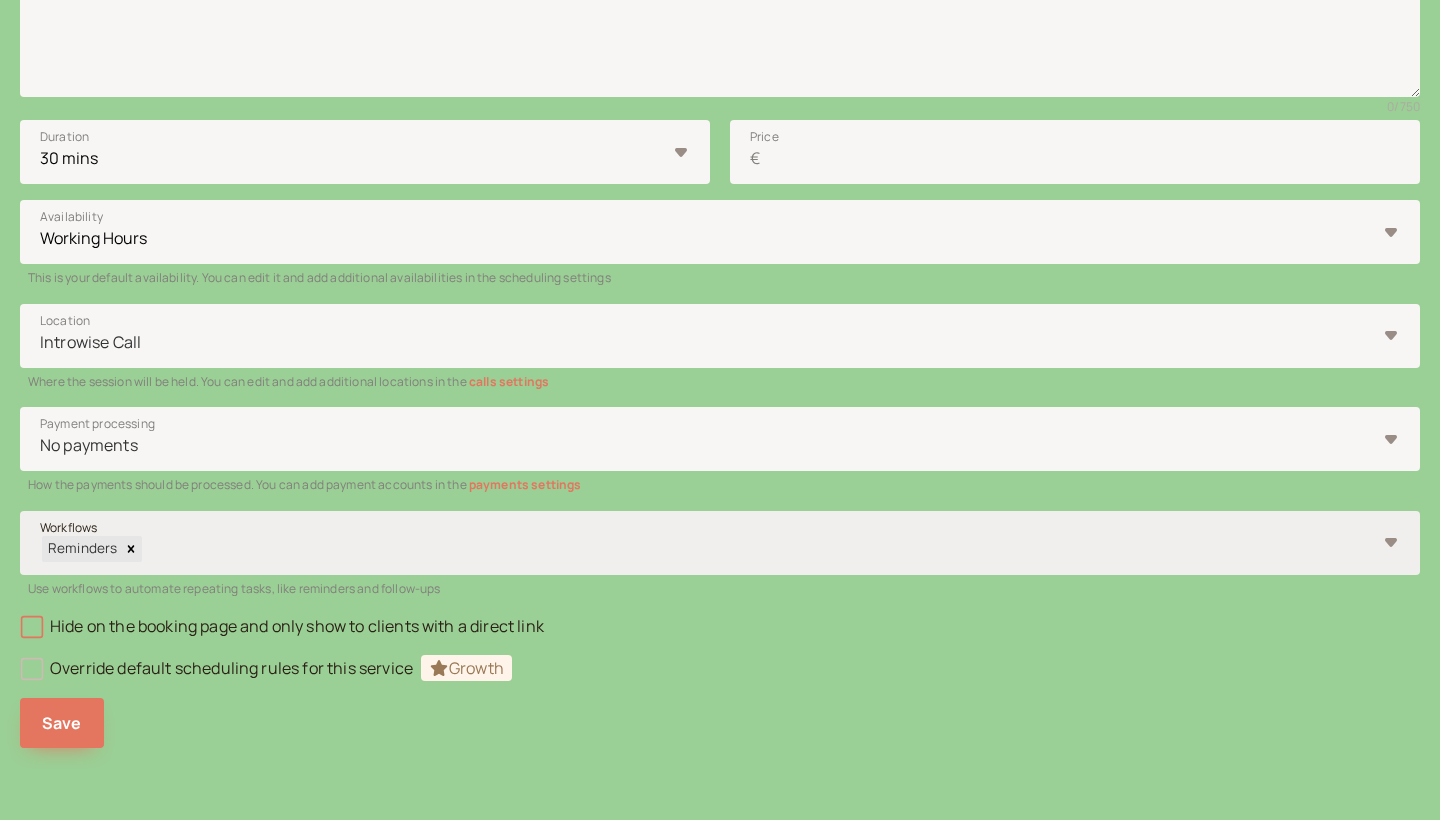scroll, scrollTop: 551, scrollLeft: 0, axis: vertical 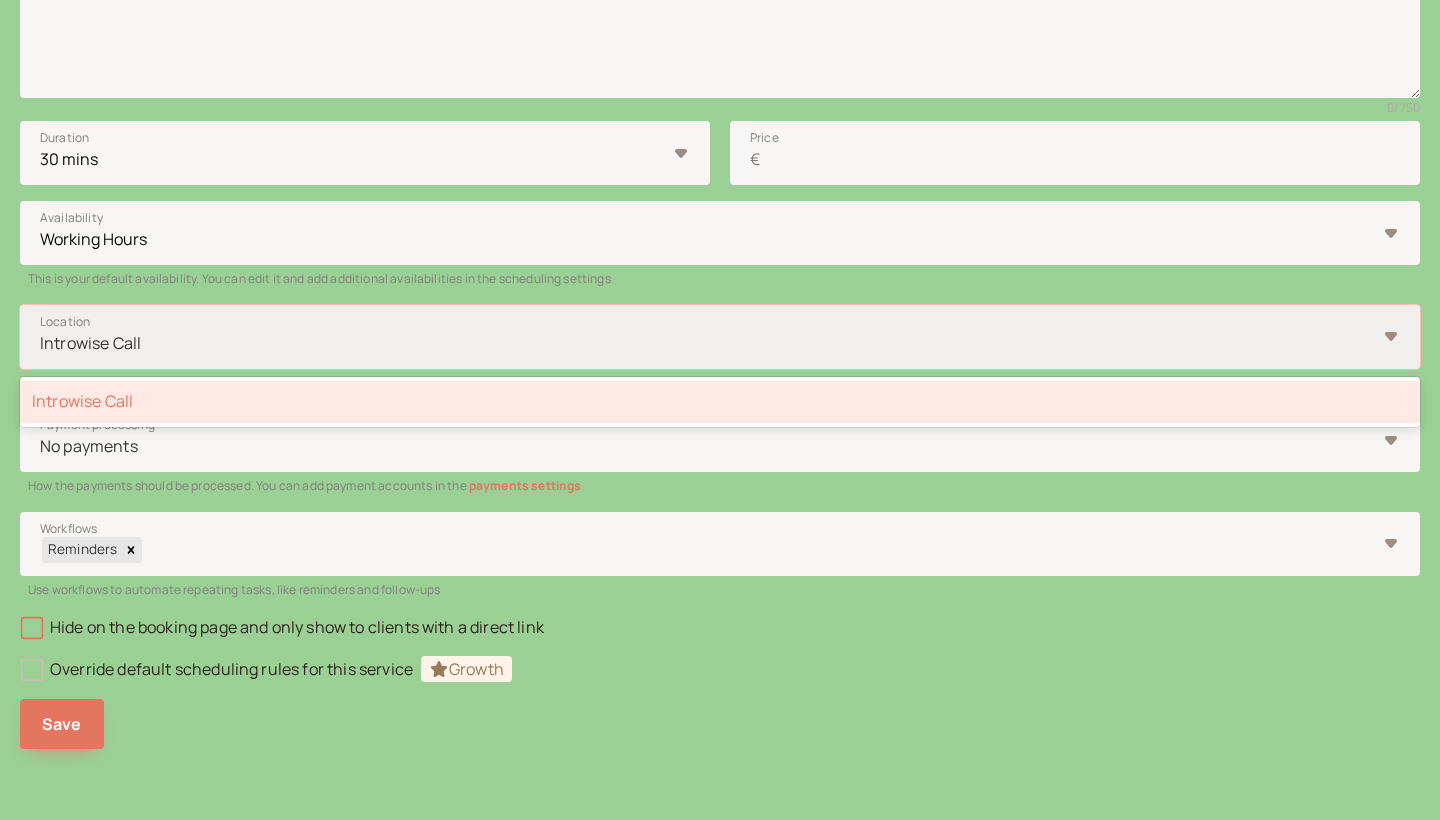 click at bounding box center (707, 343) 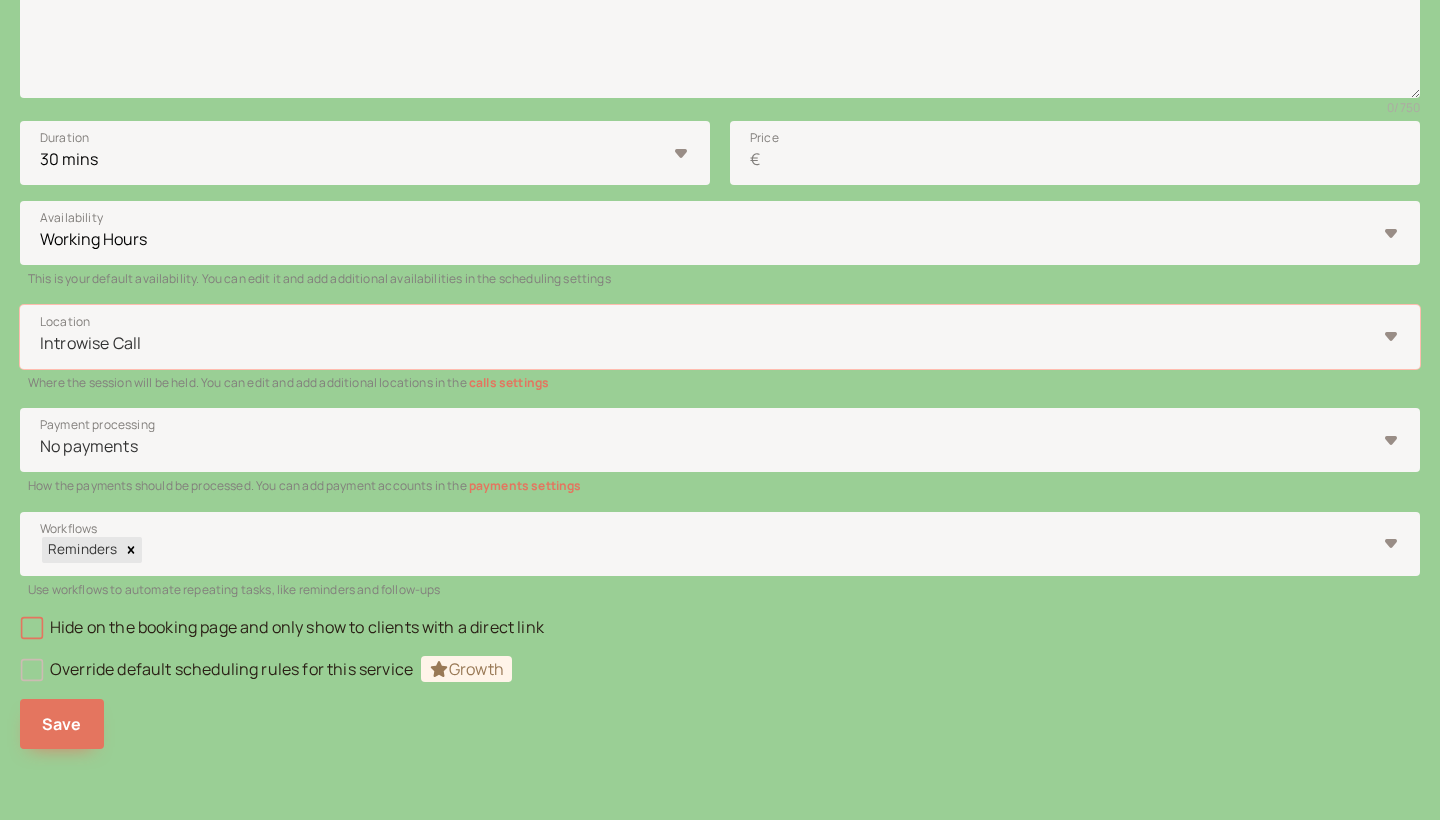click on "calls settings" at bounding box center [509, 382] 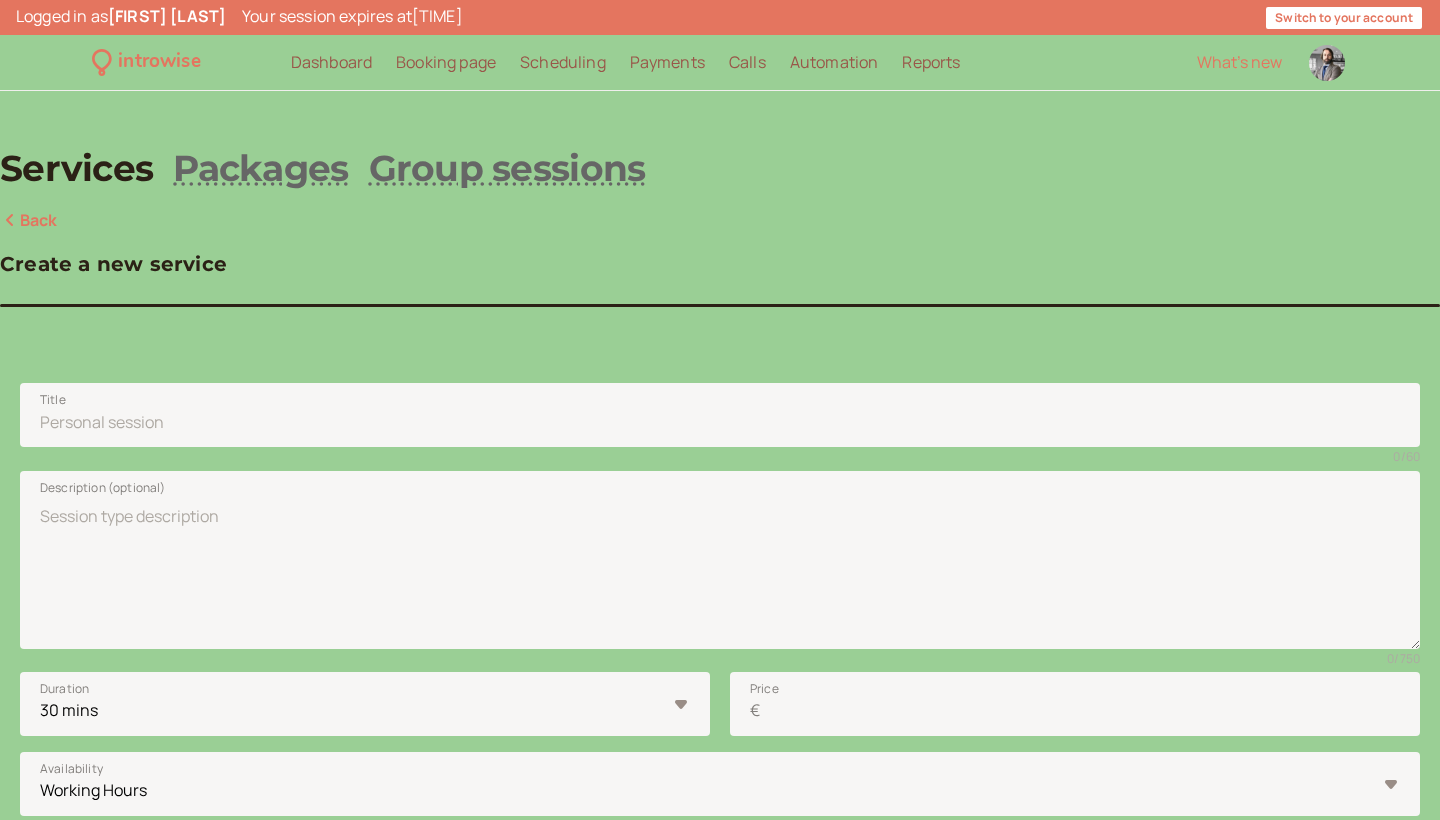 scroll, scrollTop: 0, scrollLeft: 0, axis: both 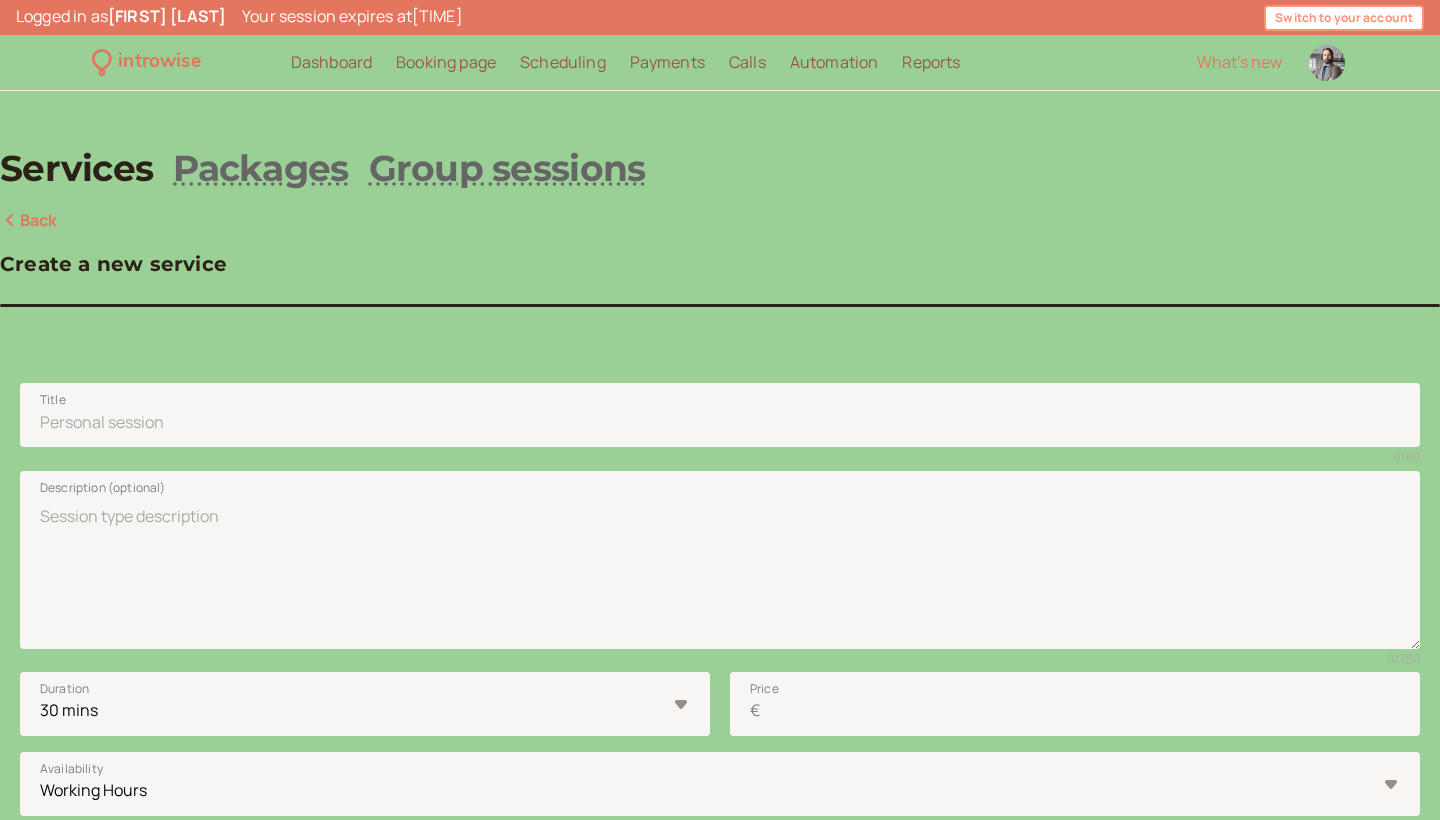 click on "Switch to your account" at bounding box center (1344, 18) 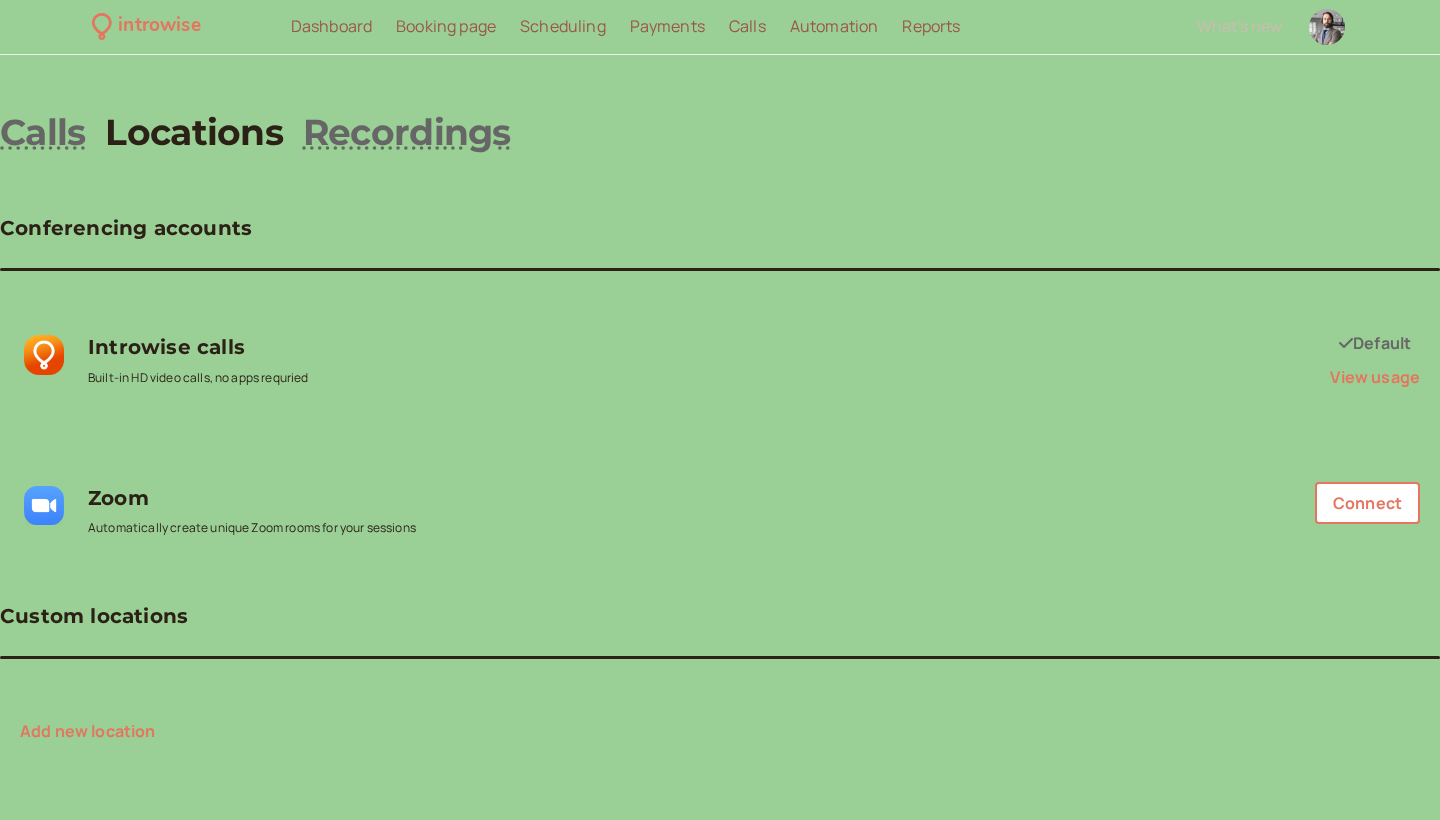 scroll, scrollTop: 35, scrollLeft: 0, axis: vertical 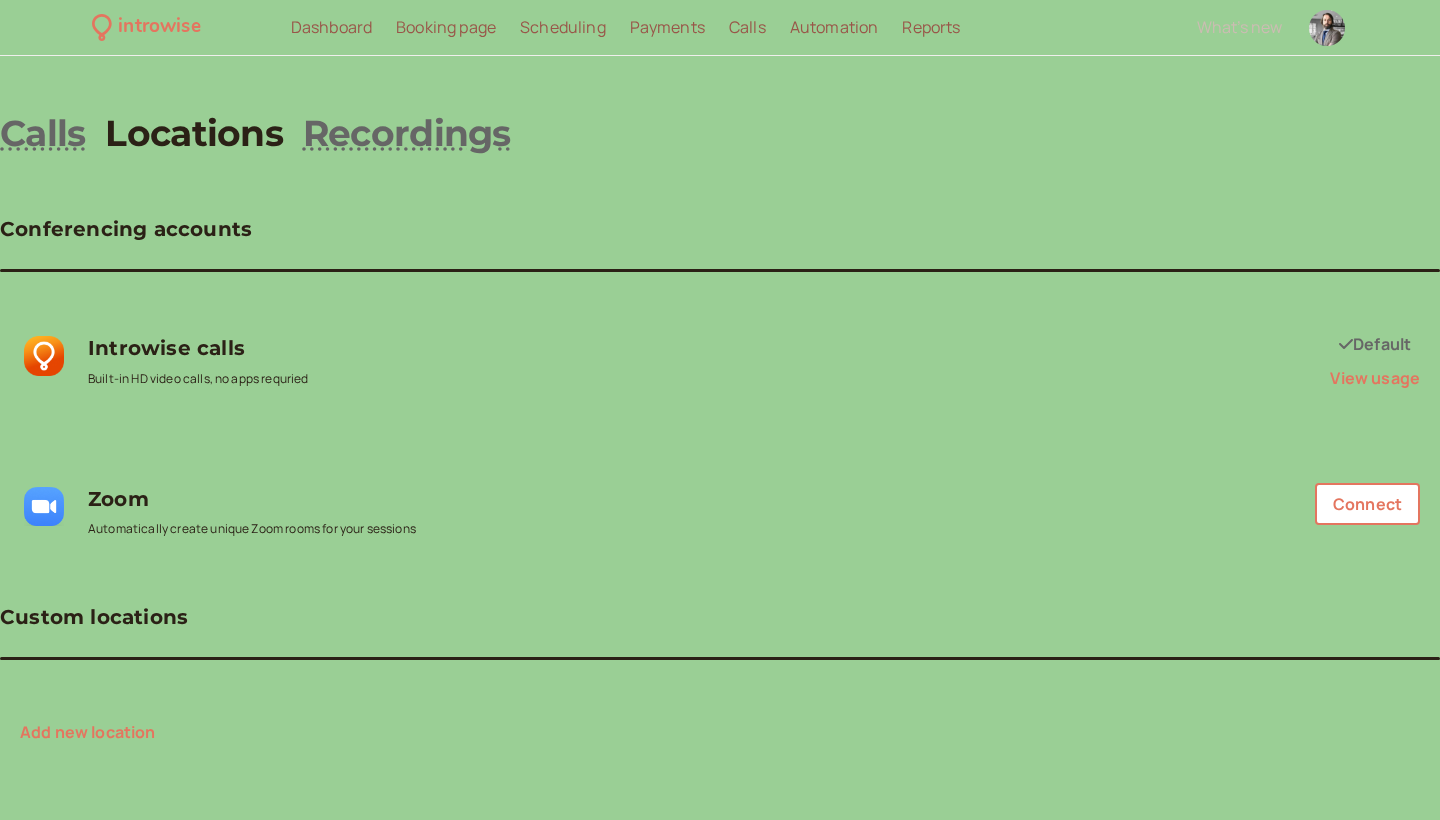 click on "Add new location" at bounding box center (88, 732) 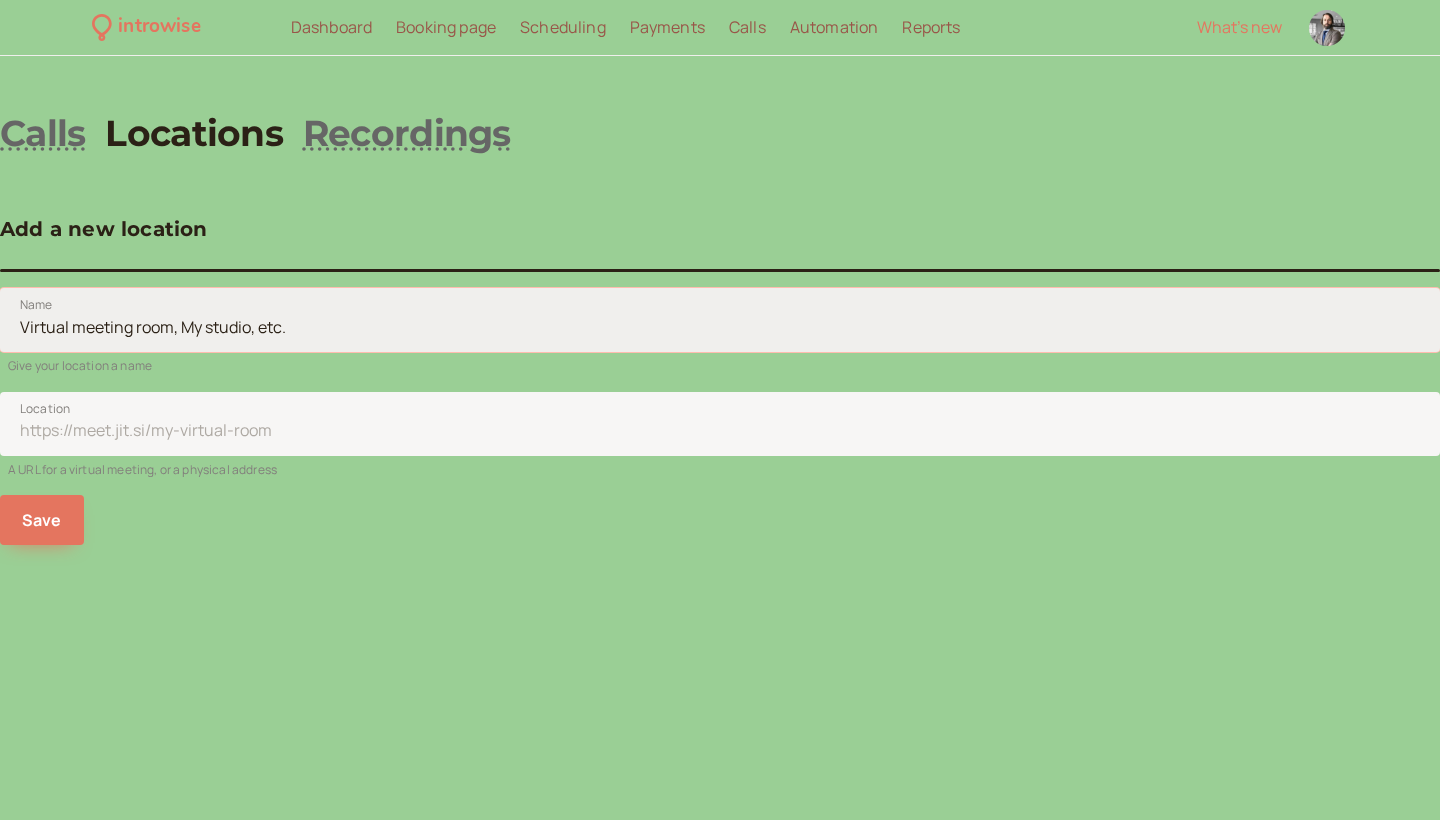 click on "Name" at bounding box center (720, 320) 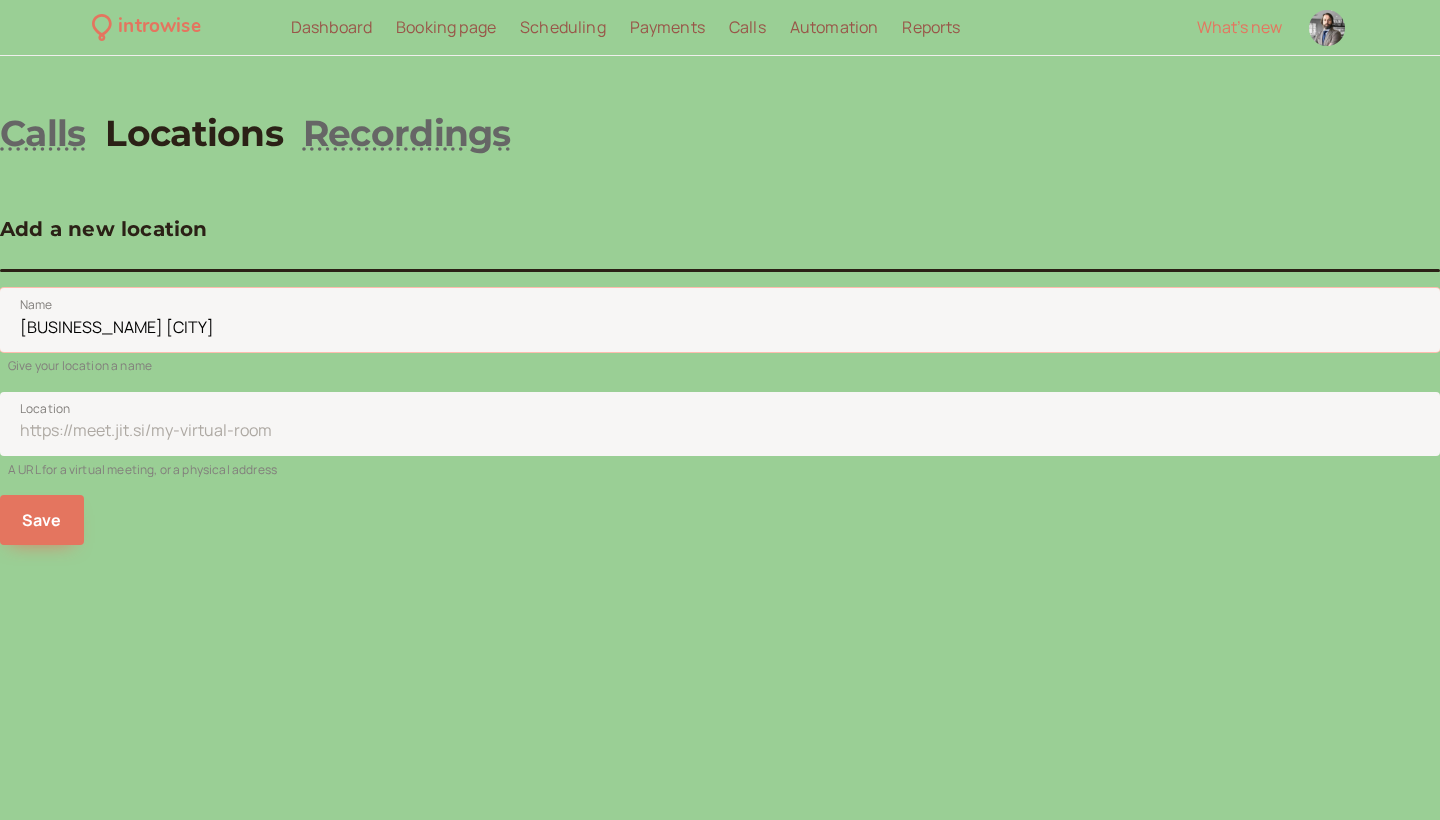 type on "[BUSINESS_NAME] [CITY]" 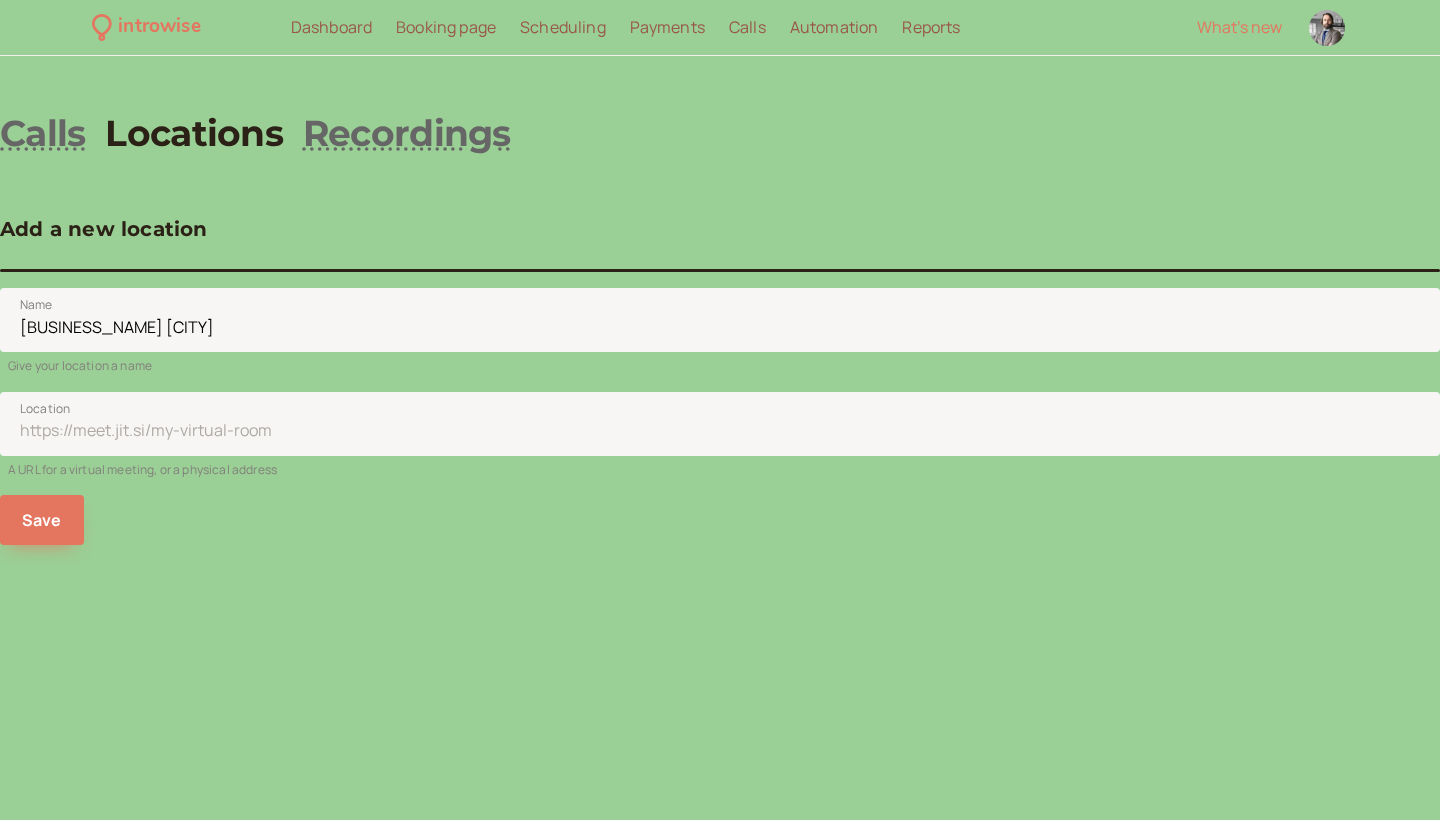 click on "A URL for a virtual meeting, or a physical address" at bounding box center [720, 363] 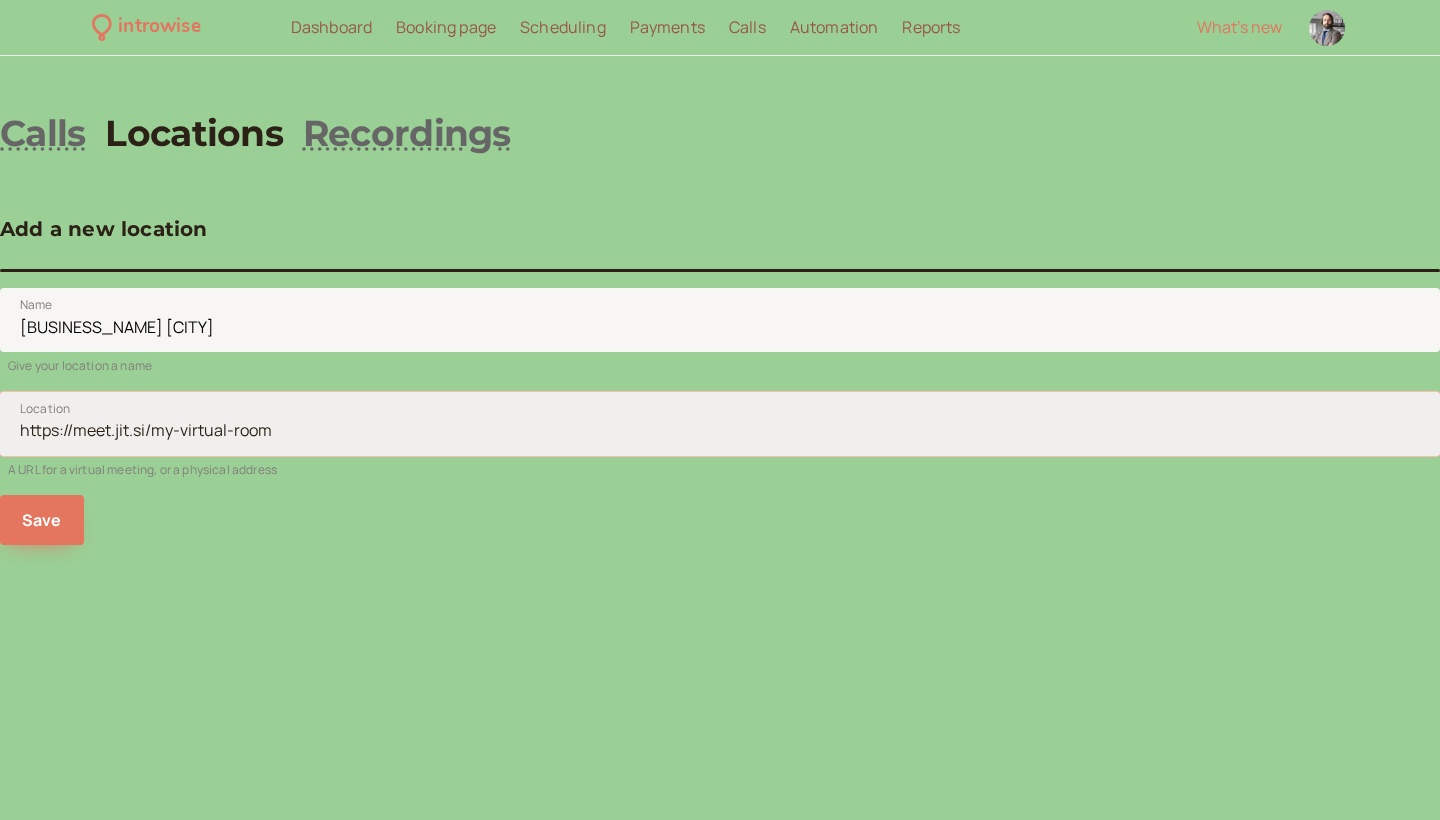 click on "Location" at bounding box center [720, 424] 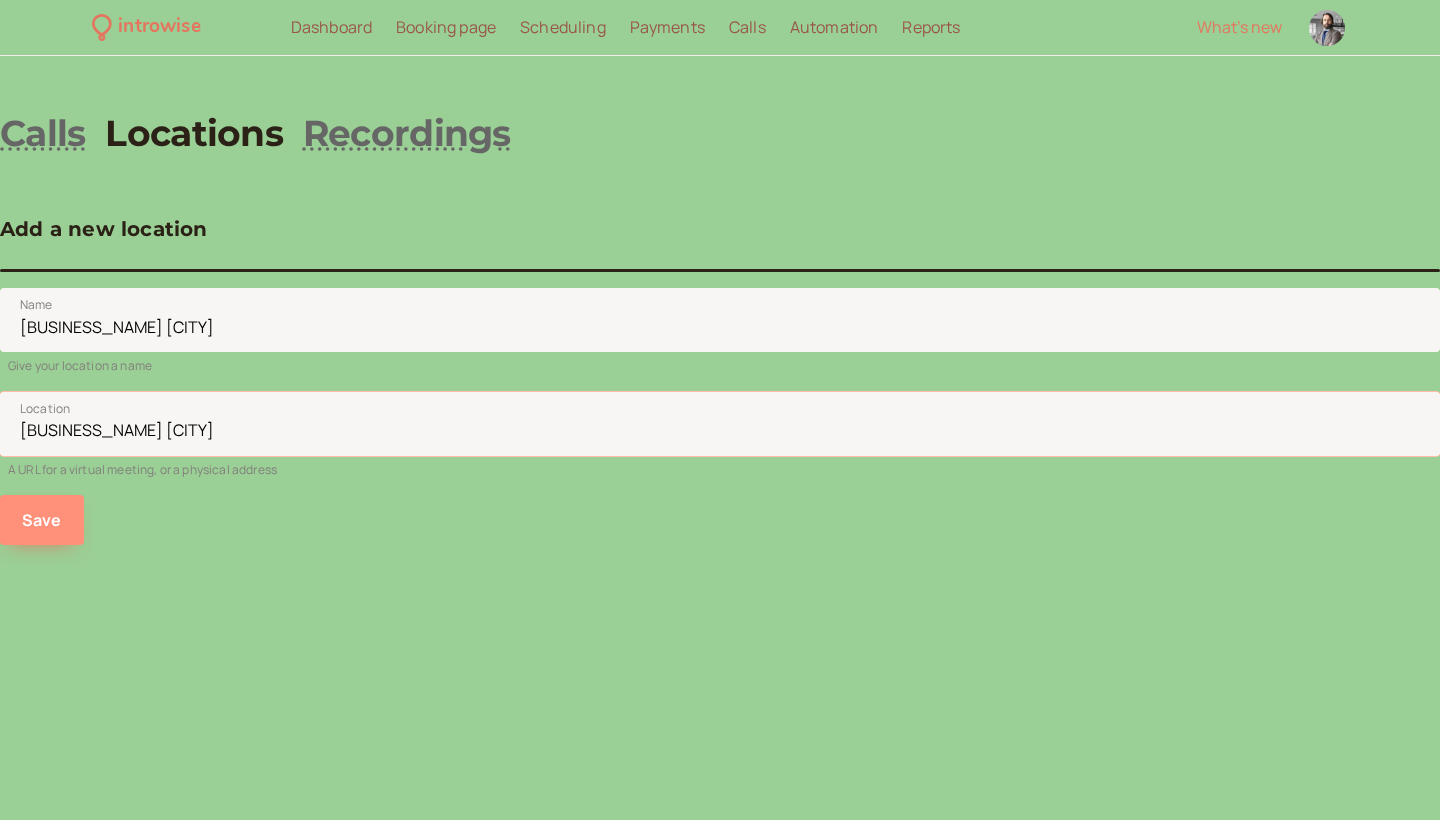 type on "[BUSINESS_NAME] [CITY]" 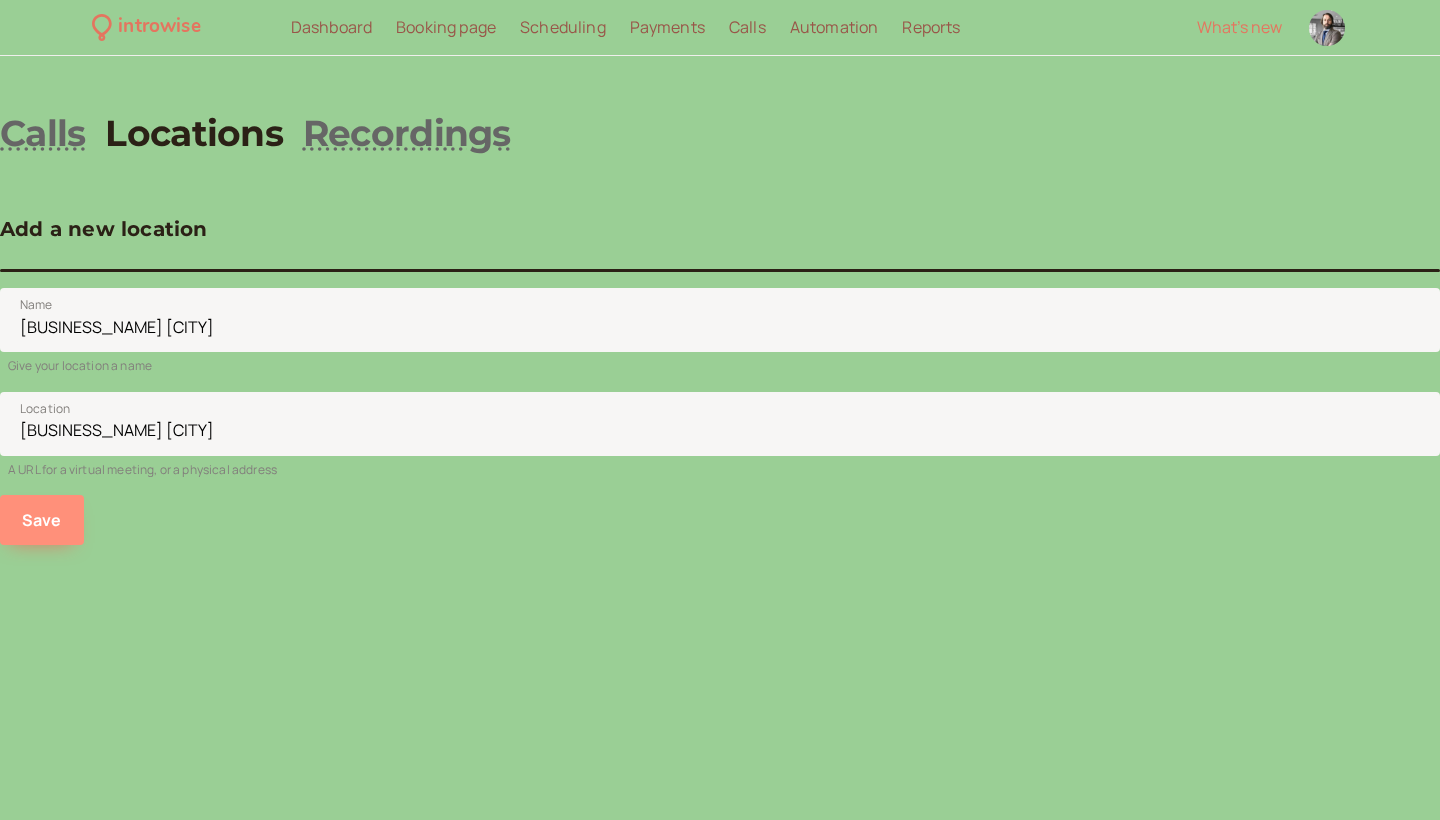 click on "Save" at bounding box center (42, 520) 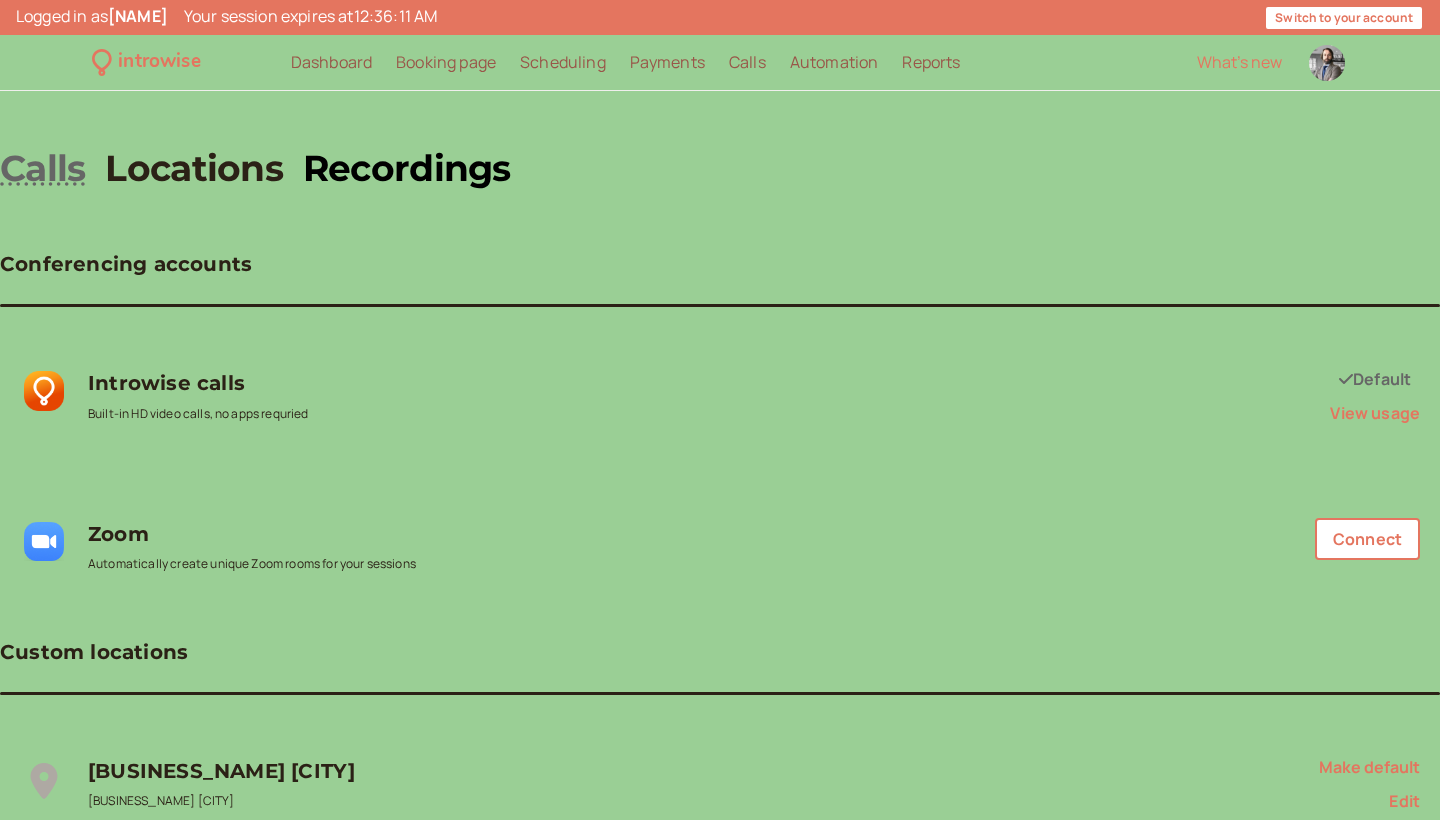 scroll, scrollTop: 0, scrollLeft: 0, axis: both 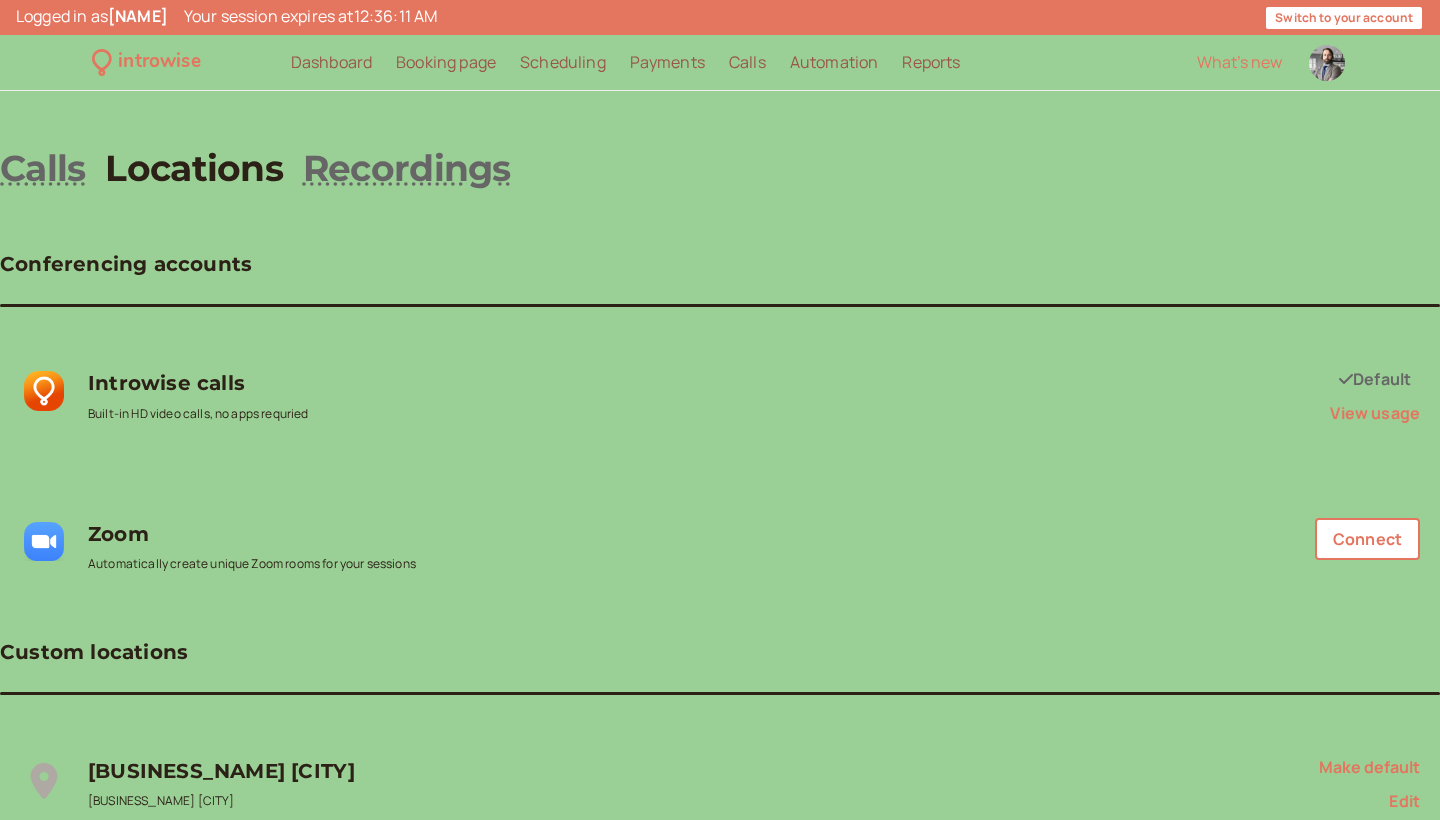 click on "Scheduling Scheduling" at bounding box center (563, 63) 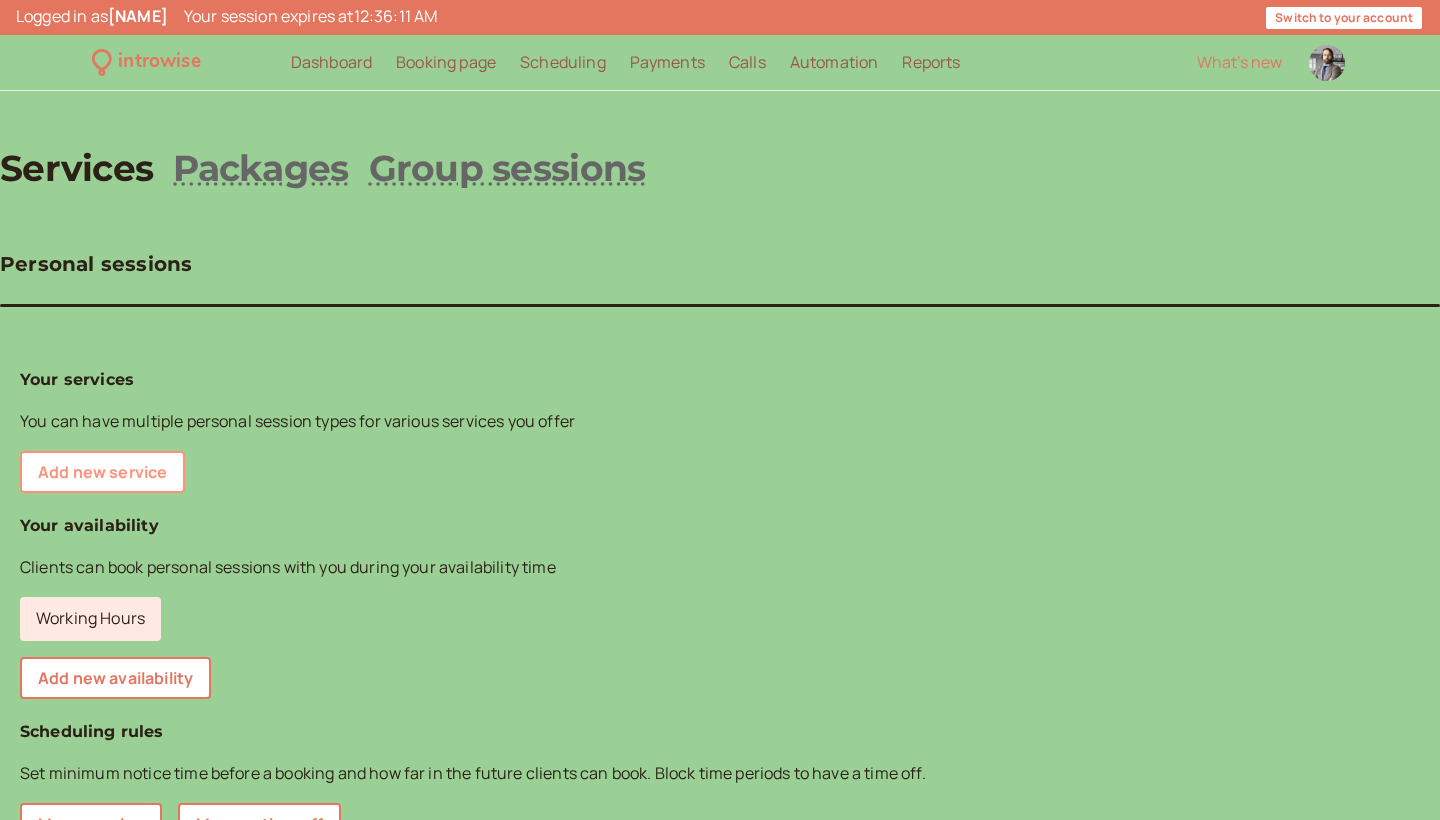 click on "Add new service" at bounding box center [102, 472] 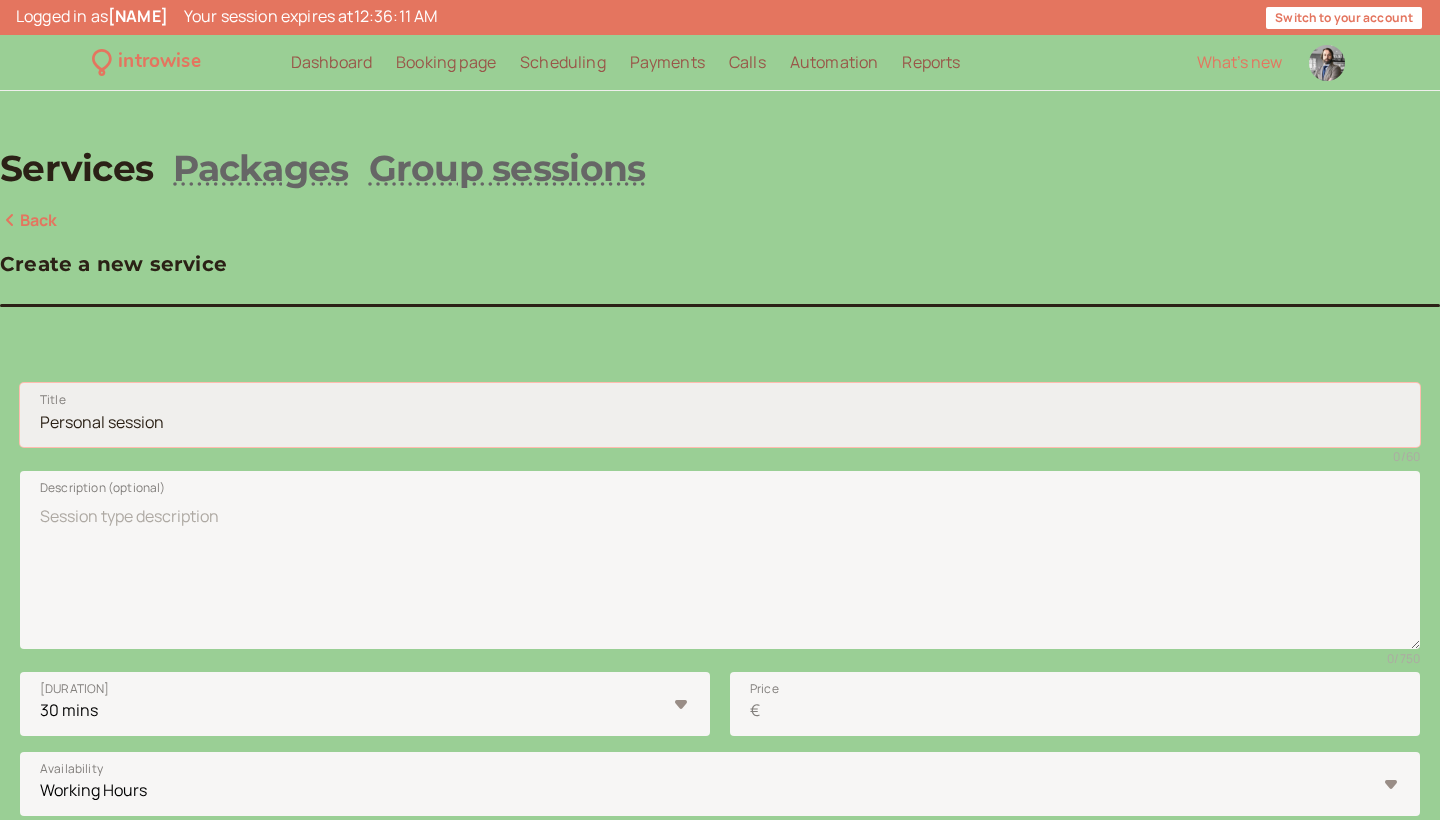 click on "Title" at bounding box center [720, 415] 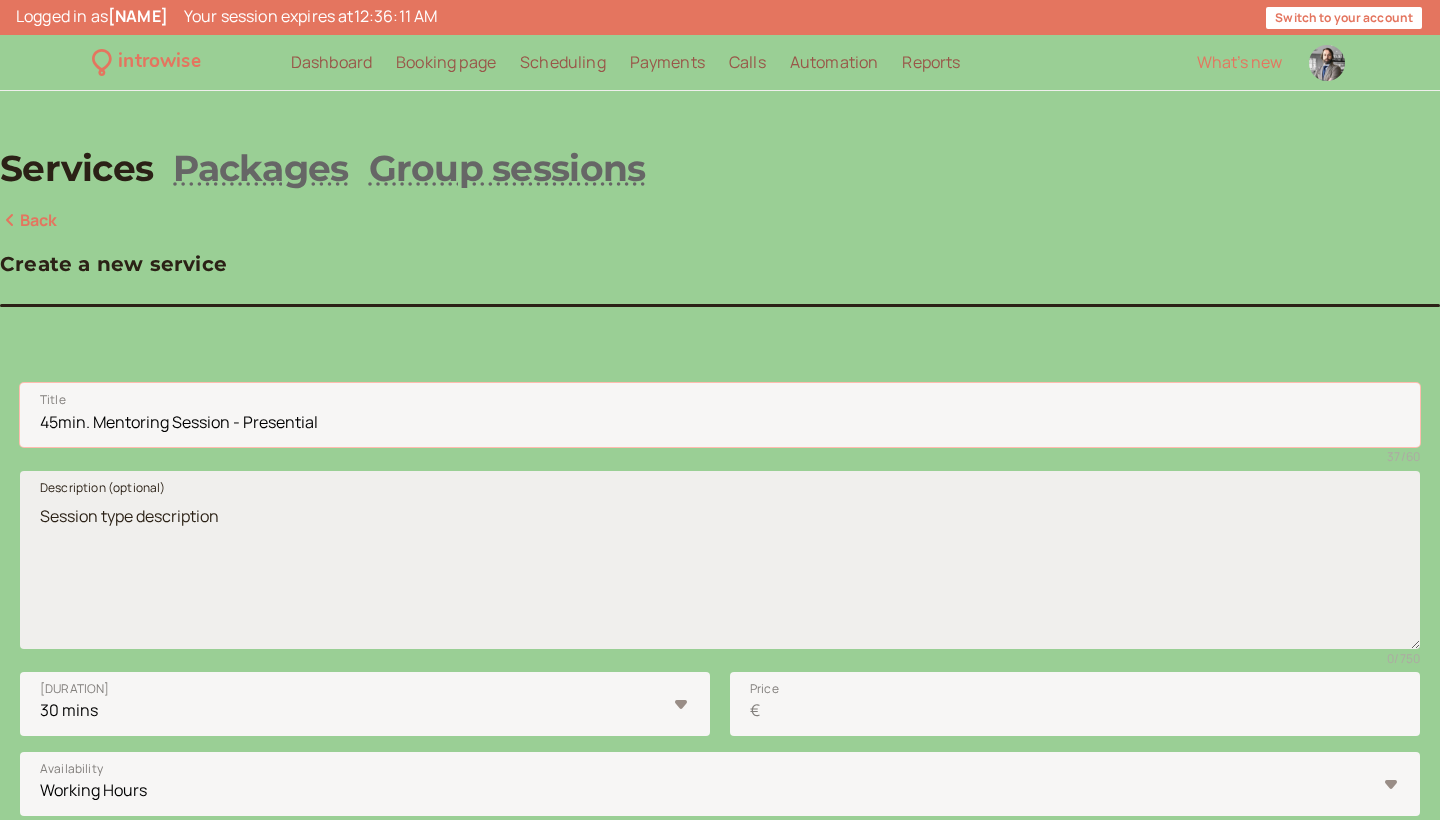 type on "45min. Mentoring Session - Presential" 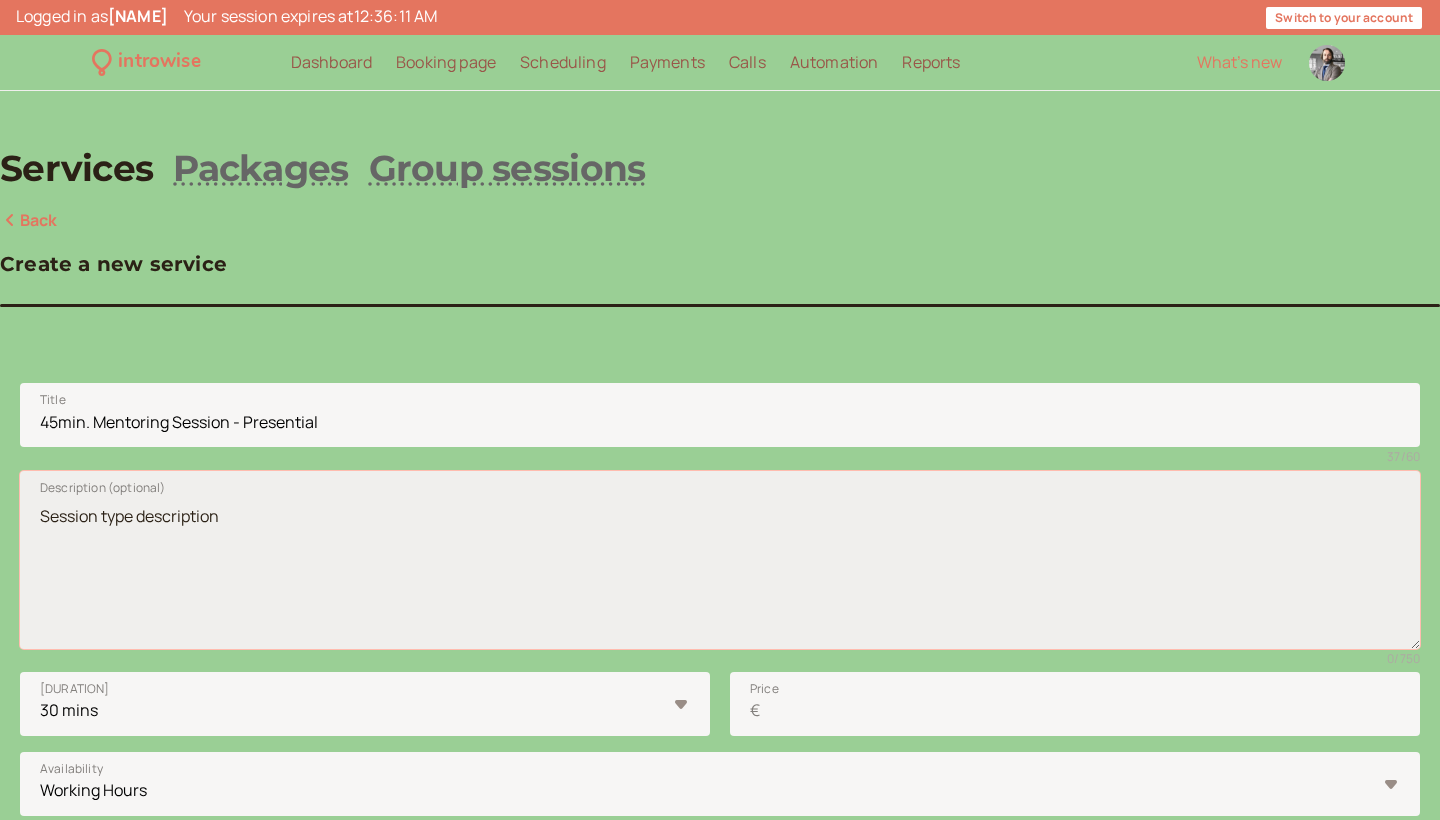 click on "Description (optional)" at bounding box center (720, 560) 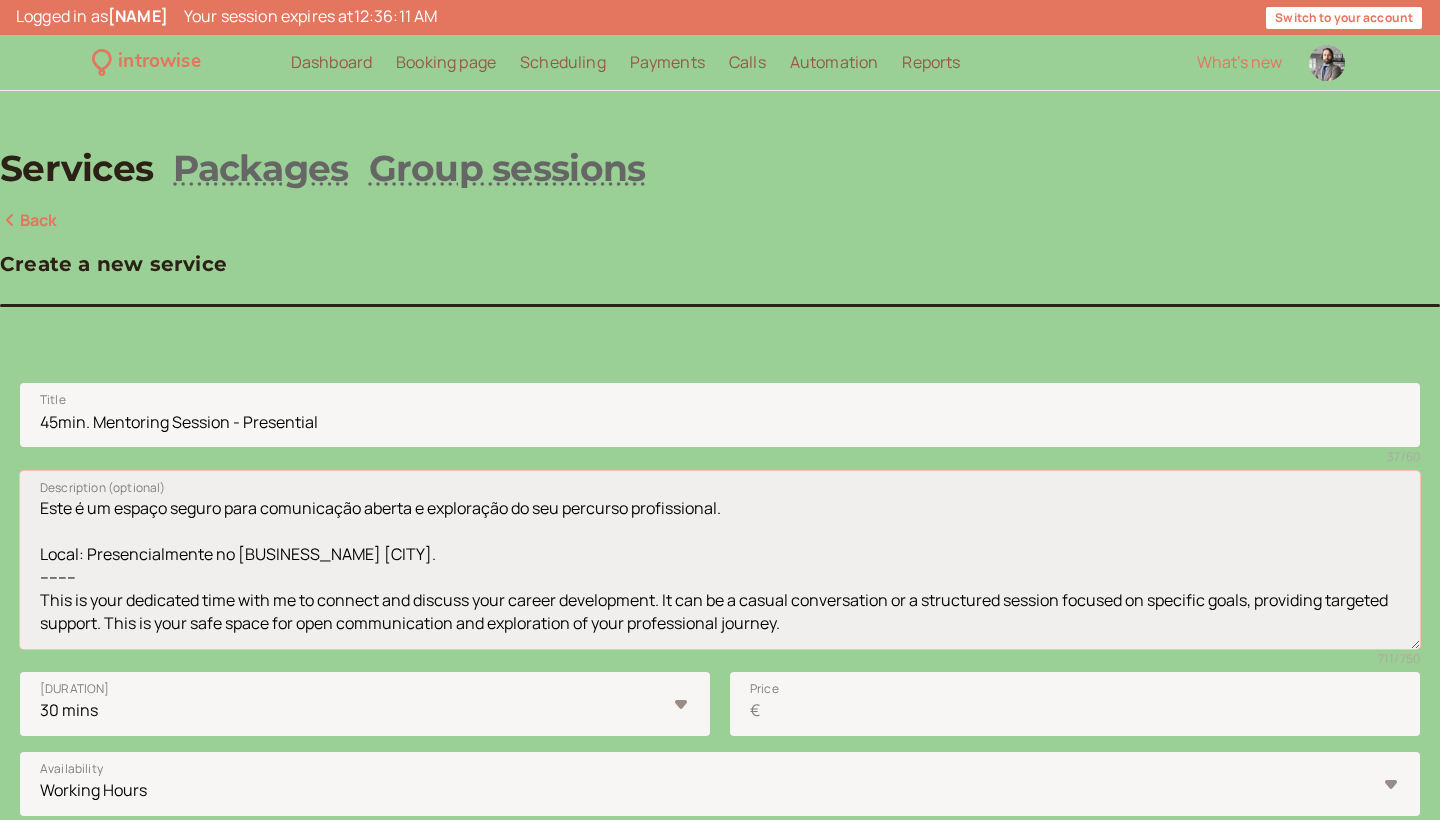 scroll, scrollTop: 90, scrollLeft: 0, axis: vertical 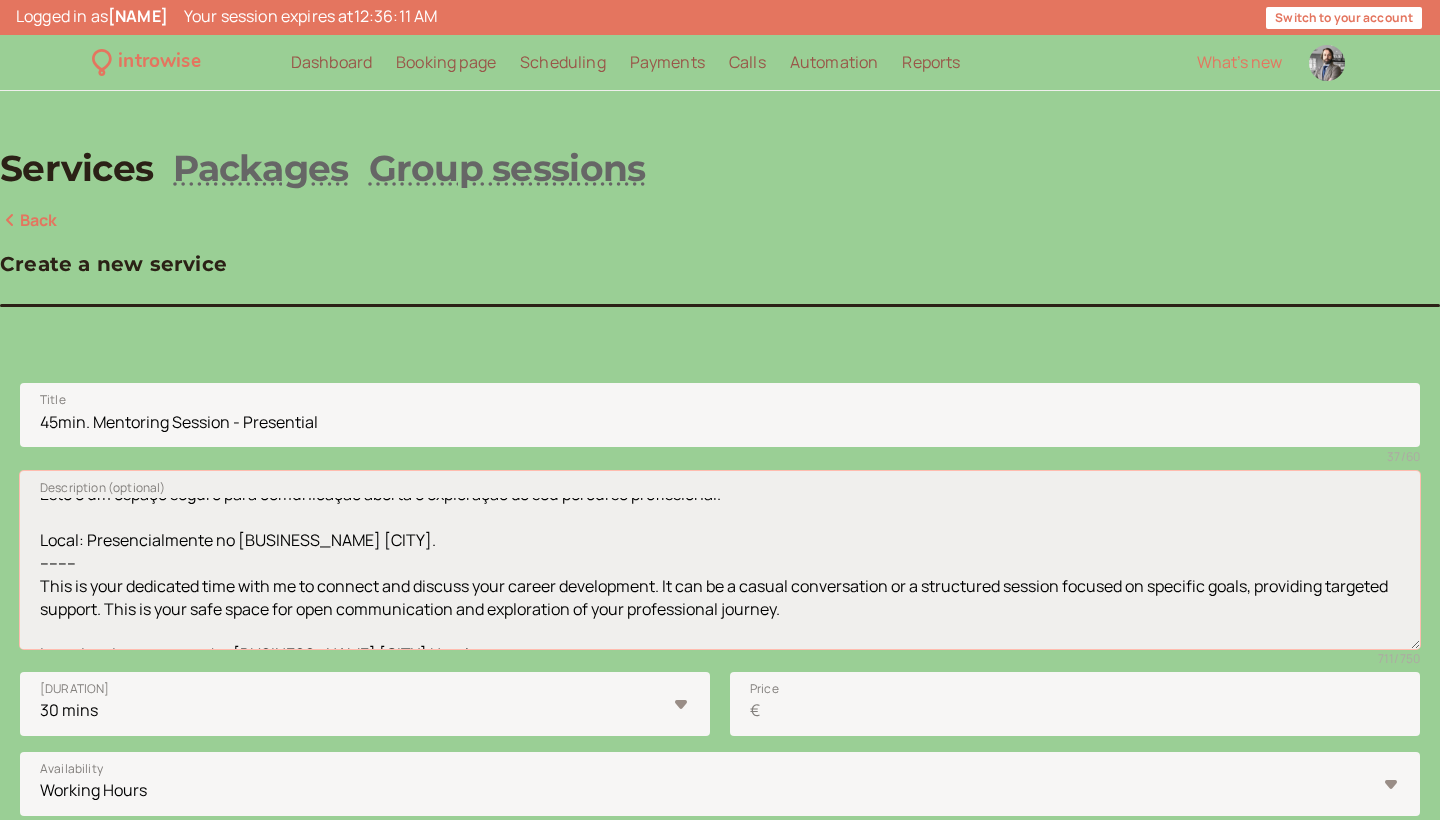 drag, startPoint x: 399, startPoint y: 577, endPoint x: 556, endPoint y: 580, distance: 157.02866 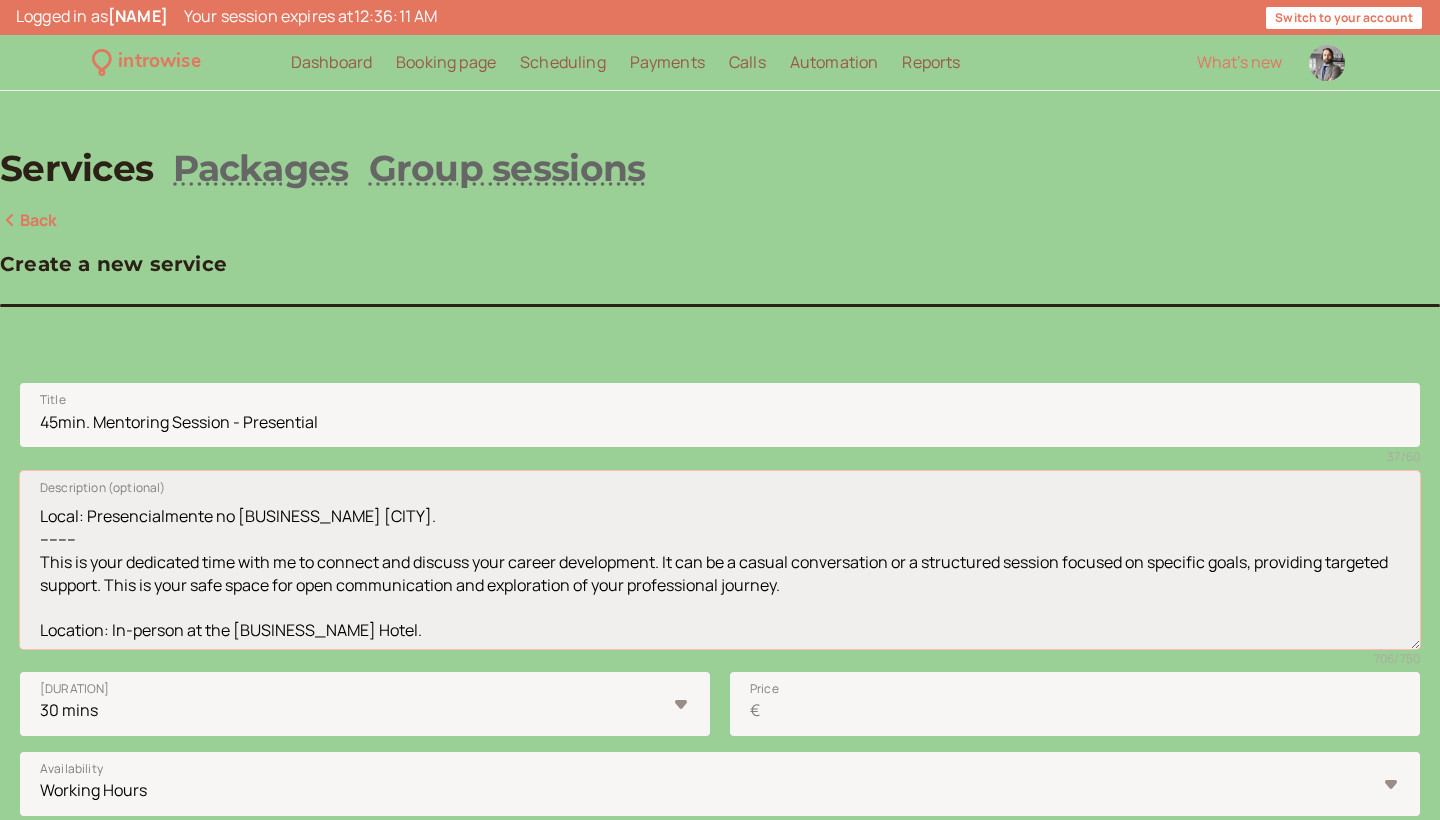 scroll, scrollTop: 193, scrollLeft: 0, axis: vertical 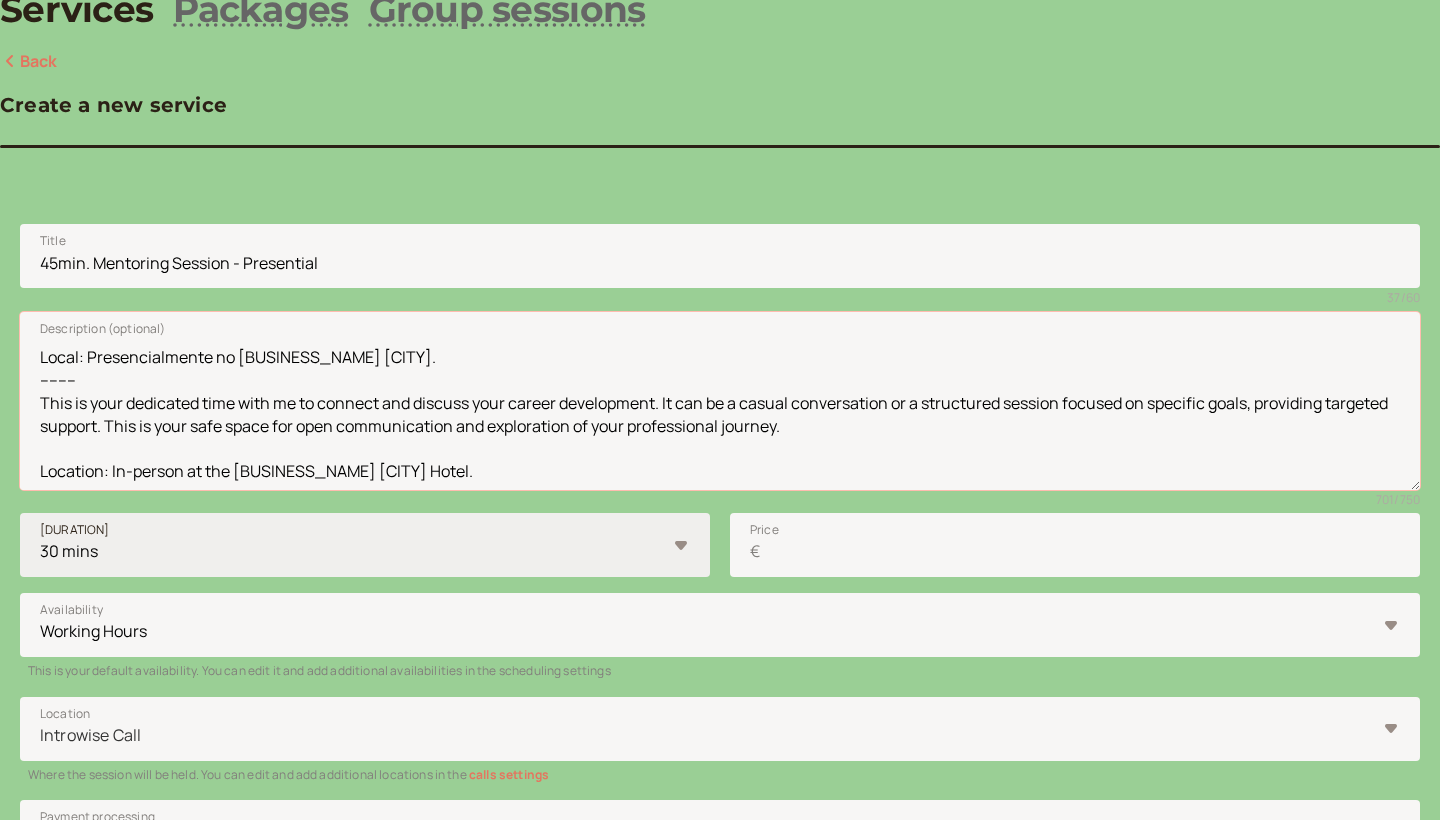 type on "(Sessão de mentoring de 45min. - Presencial)
Momento dedicado para conexão e discussão do seu desenvolvimento profissional, seja através de uma conversa casual ou de uma sessão estruturada focada em objetivos específicos. Este é um espaço seguro para comunicação aberta e exploração do seu percurso profissional.
Local: Presencialmente no AC Hotels  Porto.
--------
This is your dedicated time with me to connect and discuss your career development. It can be a casual conversation or a structured session focused on specific goals, providing targeted support. This is your safe space for open communication and exploration of your professional journey.
Location: In-person at the AC Hotels  Porto." 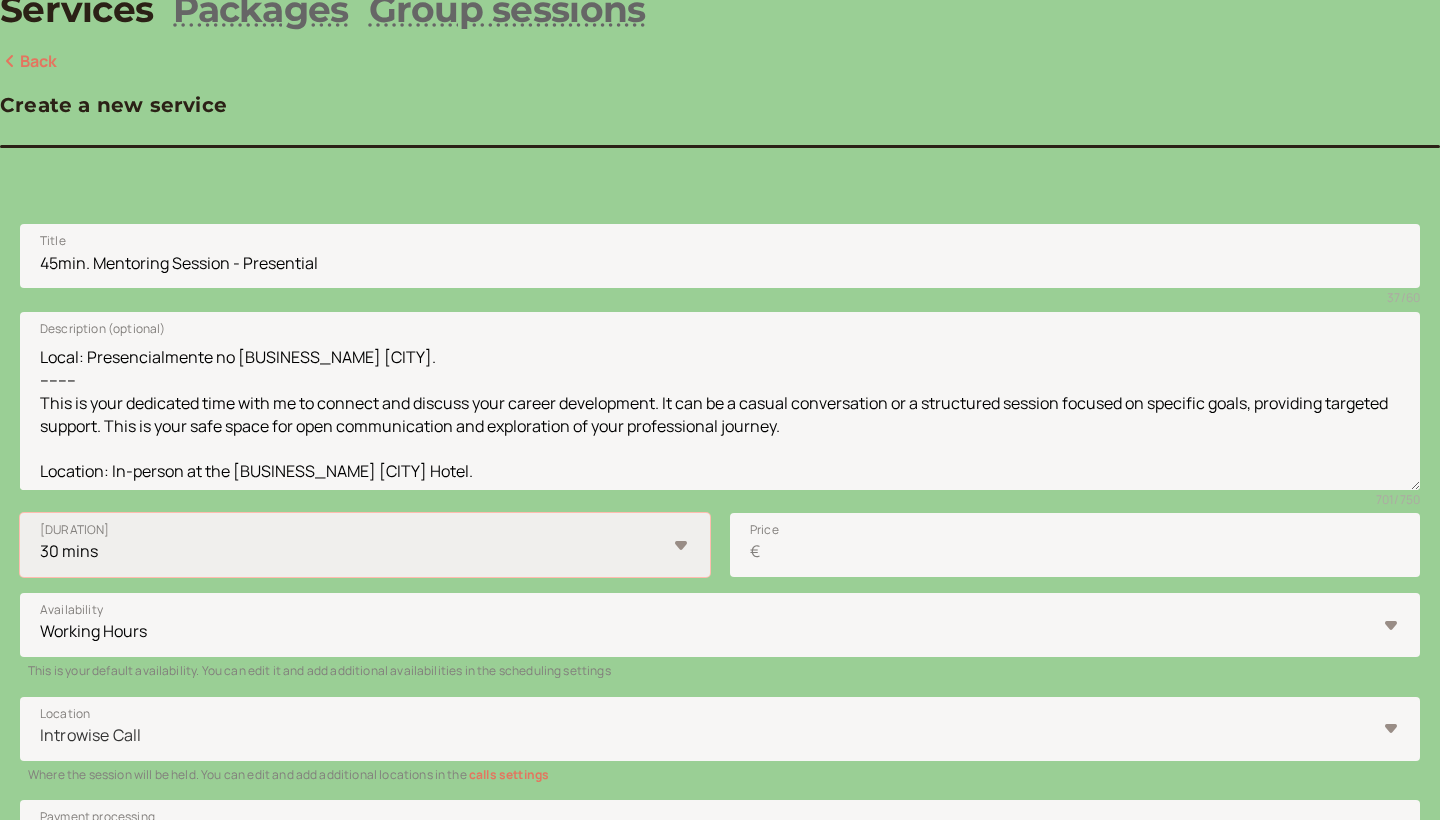 select on "45" 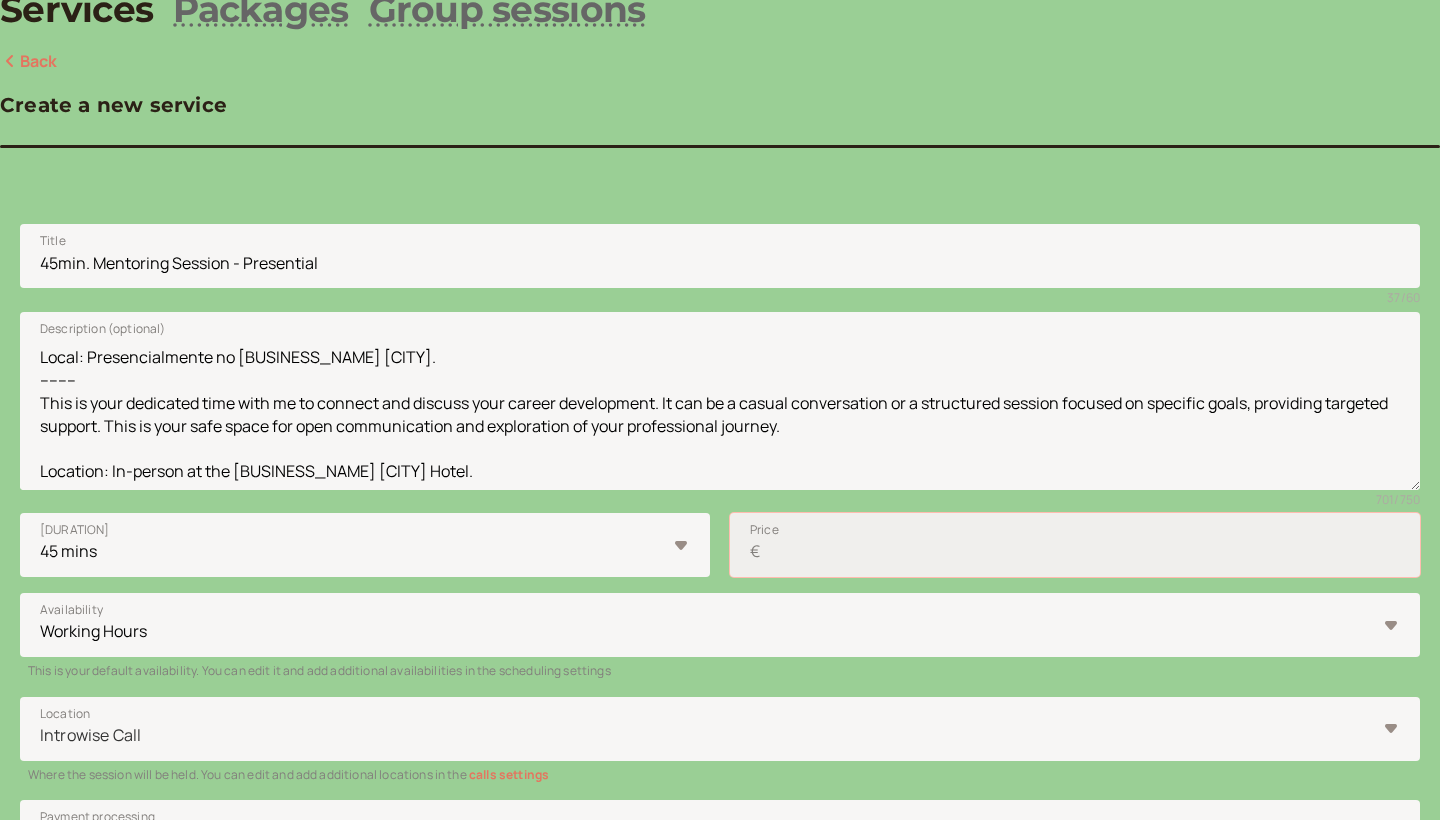 click on "Price €" at bounding box center (1075, 545) 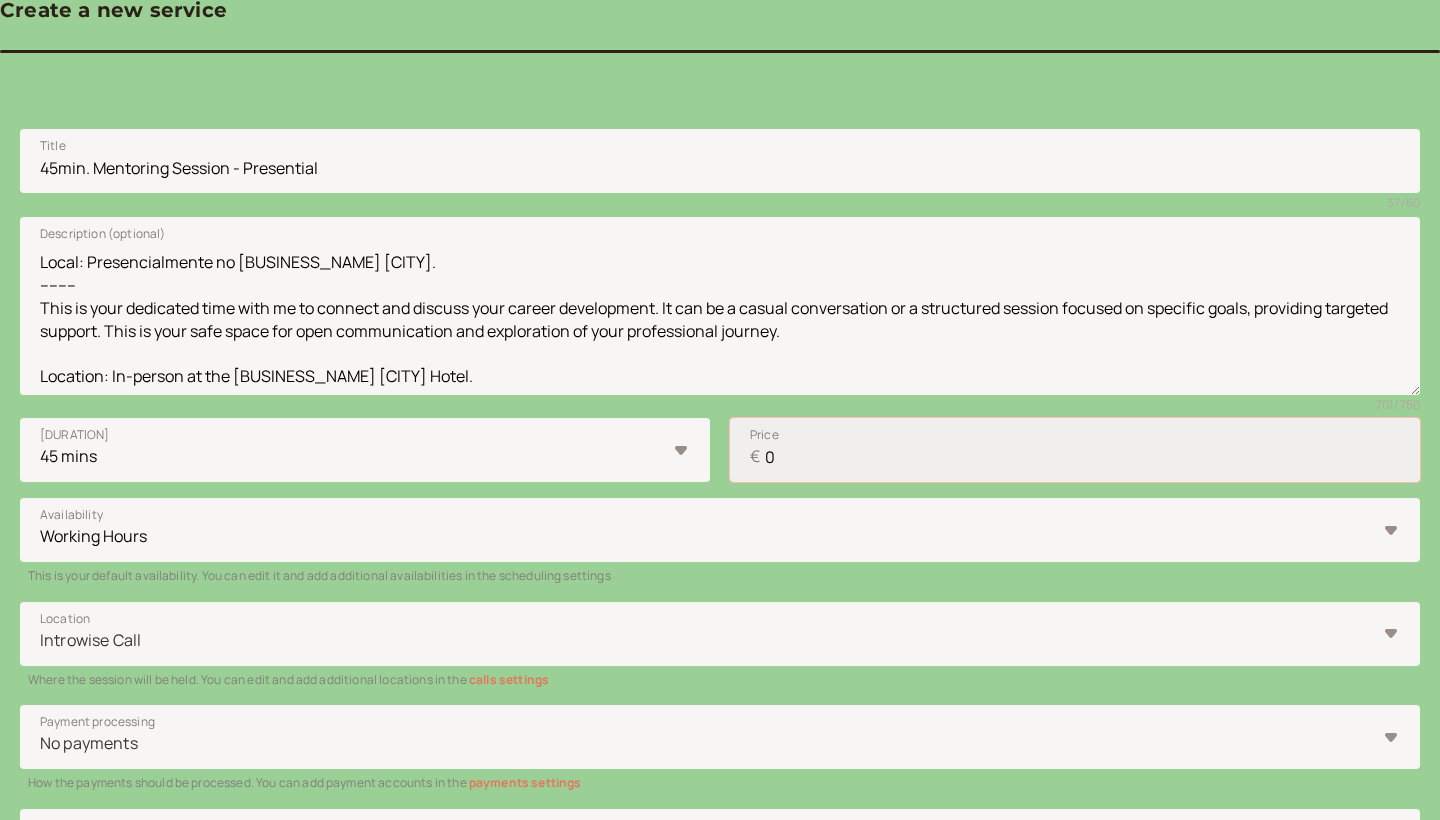 scroll, scrollTop: 262, scrollLeft: 0, axis: vertical 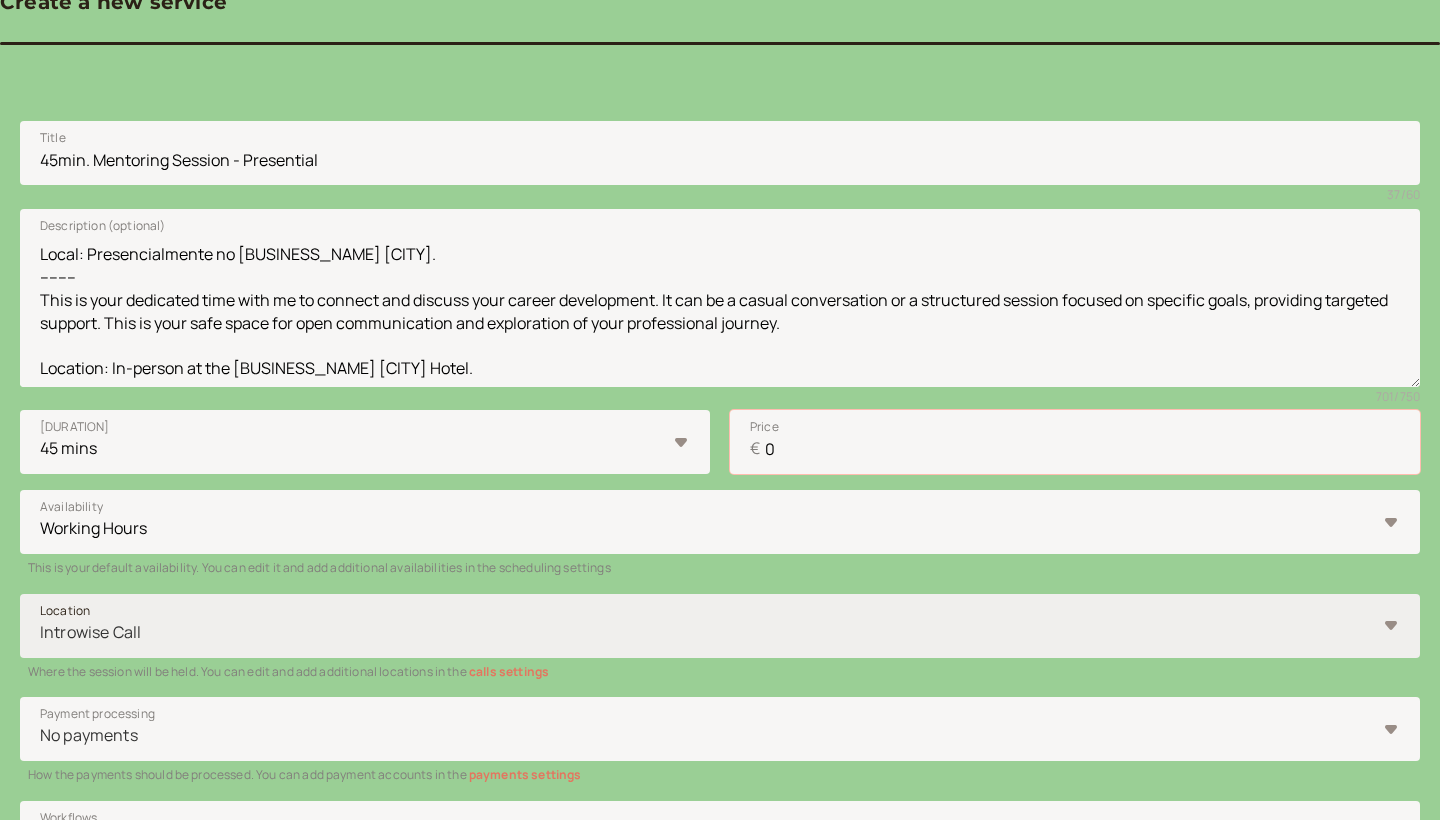 type on "0" 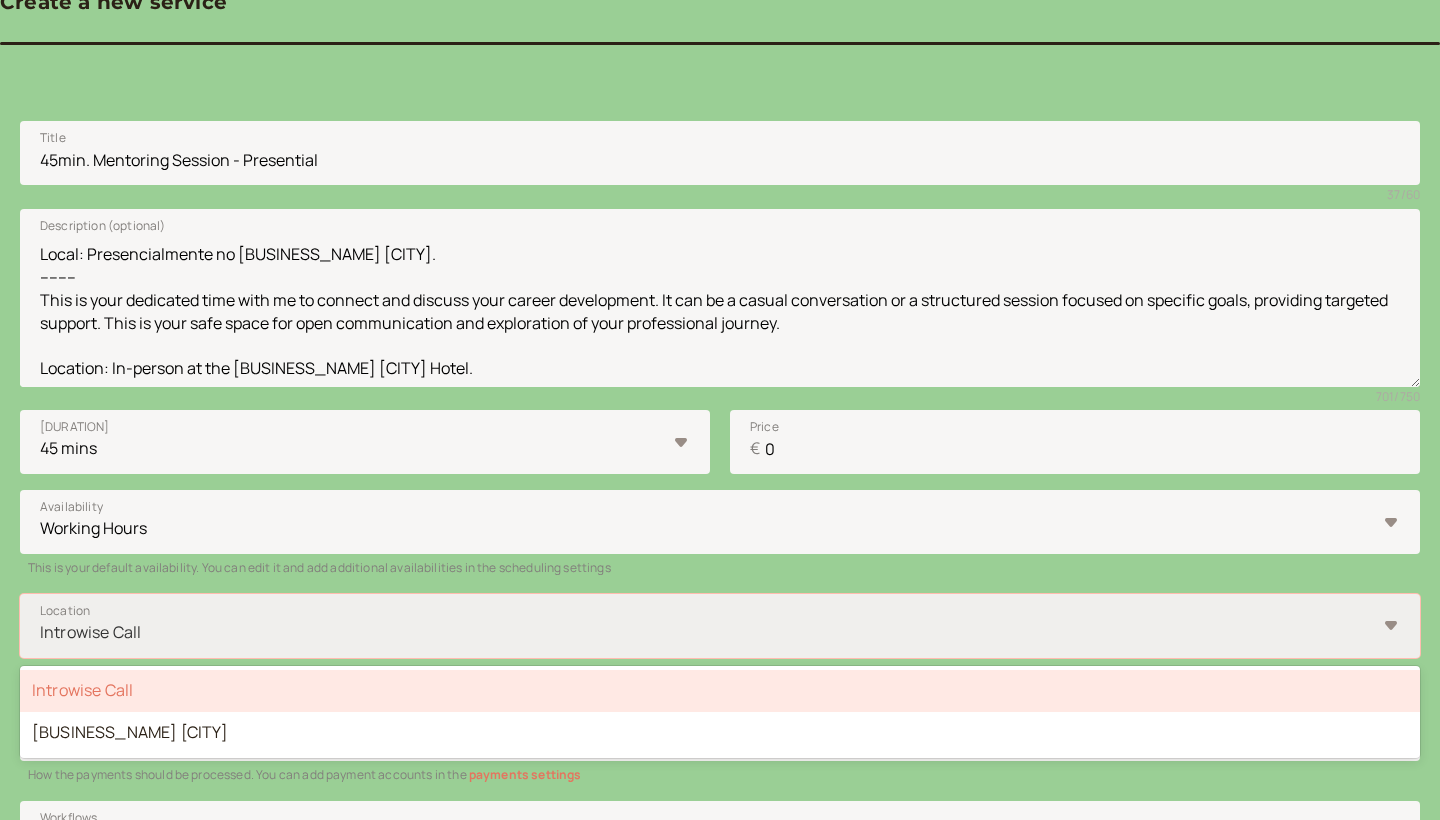 click at bounding box center (707, 632) 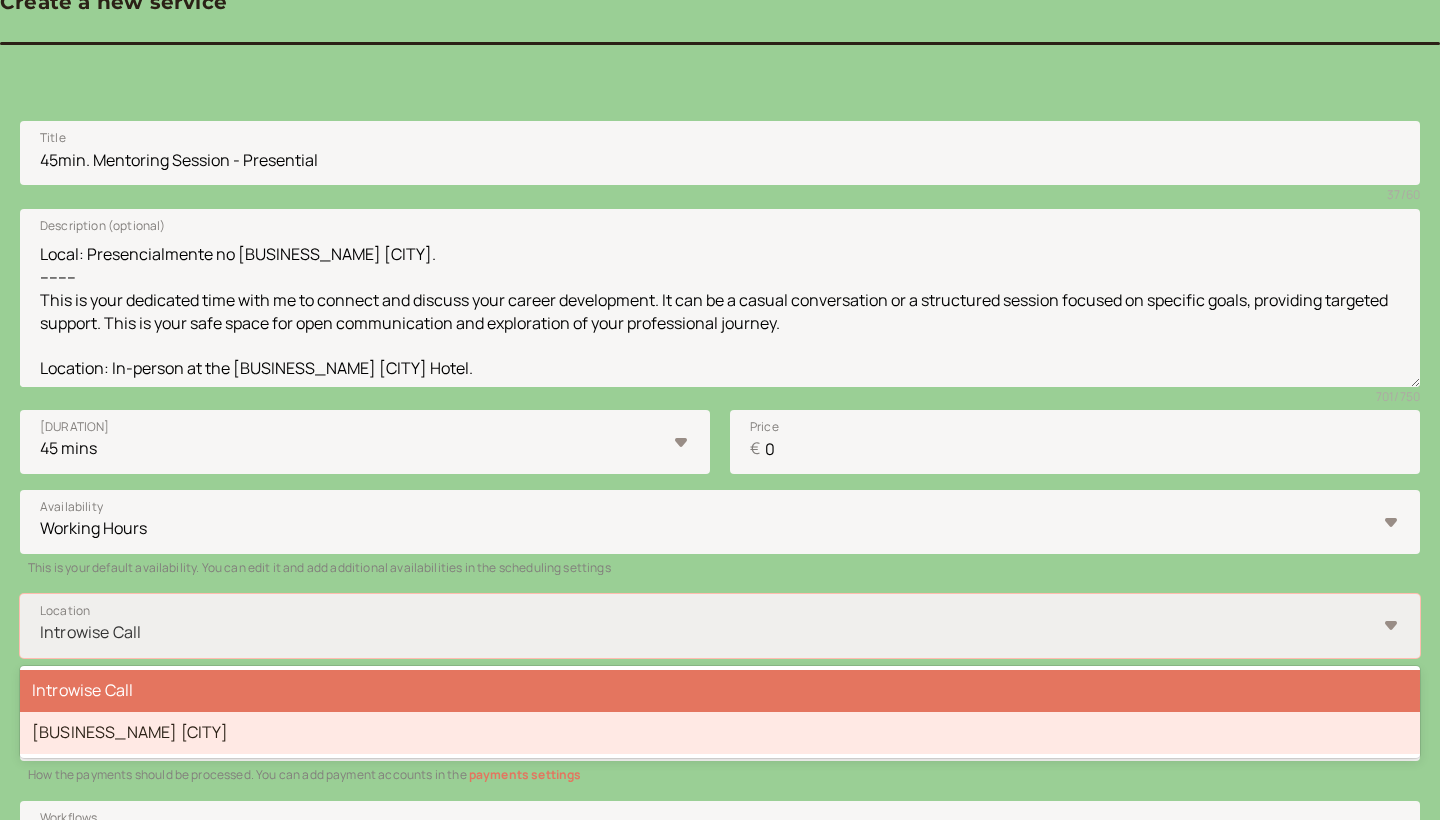 click on "AC Hotels [CITY]" at bounding box center (720, 733) 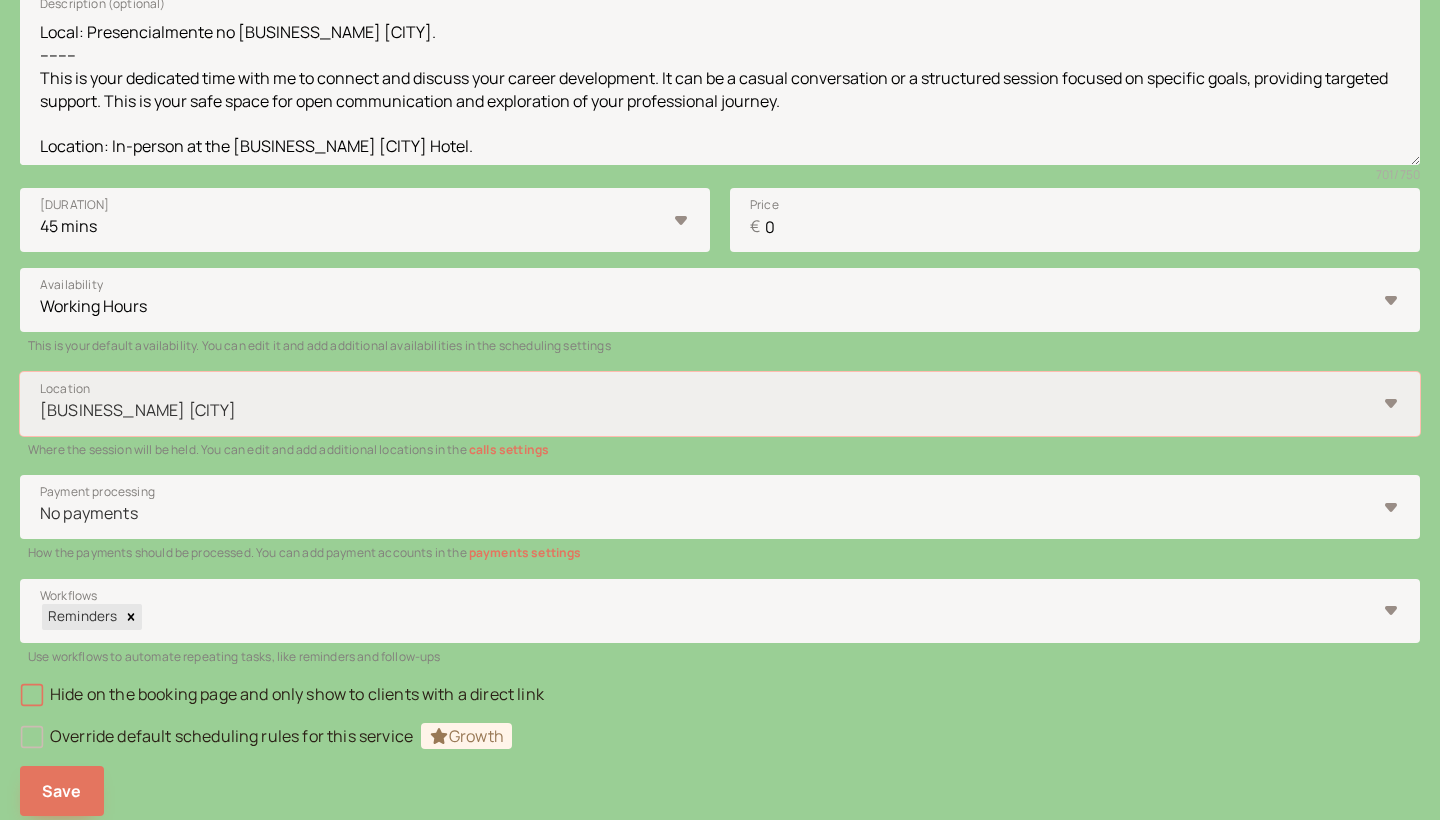 scroll, scrollTop: 491, scrollLeft: 0, axis: vertical 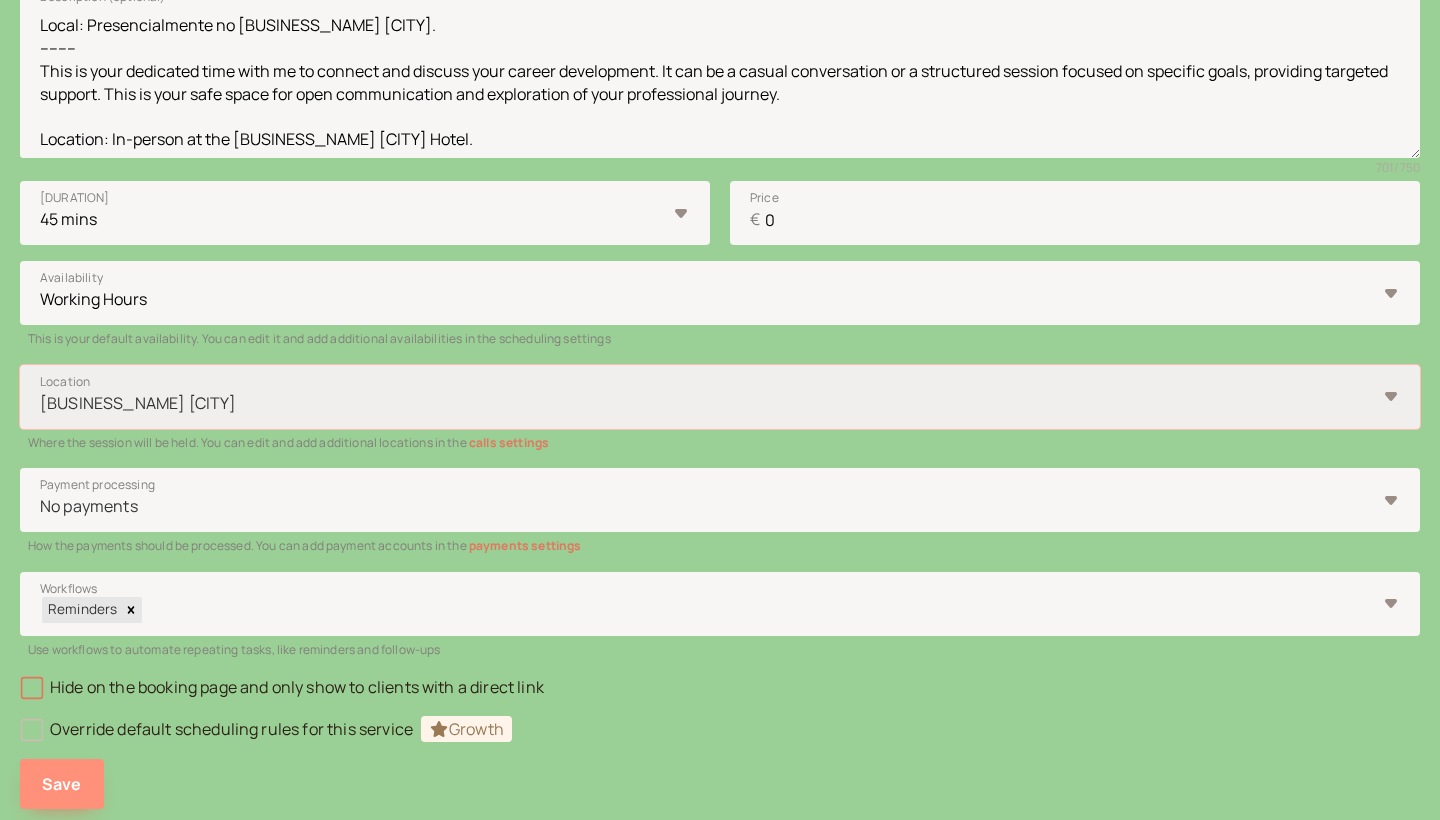 click on "Save" at bounding box center (62, 784) 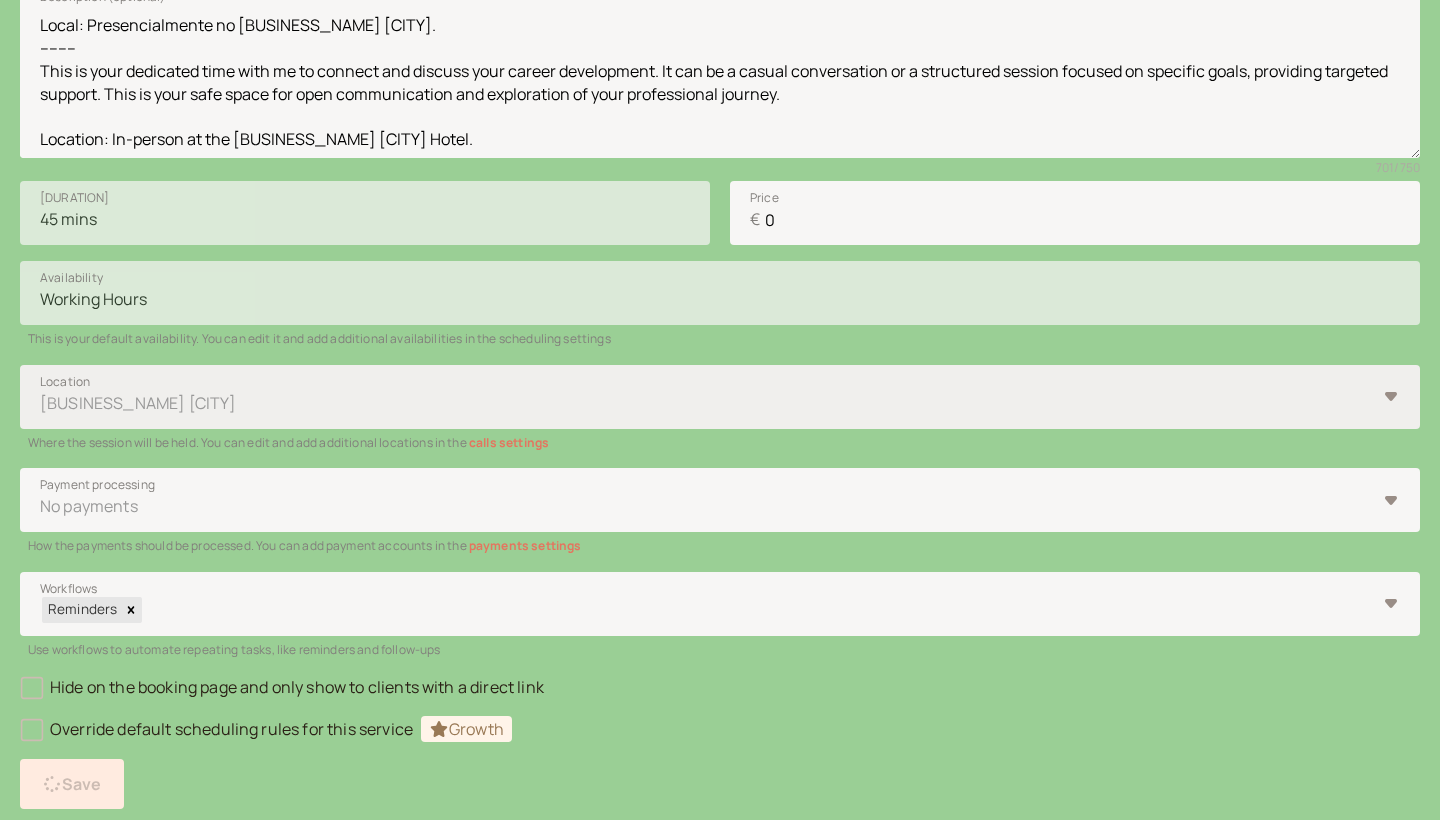 scroll, scrollTop: 35, scrollLeft: 0, axis: vertical 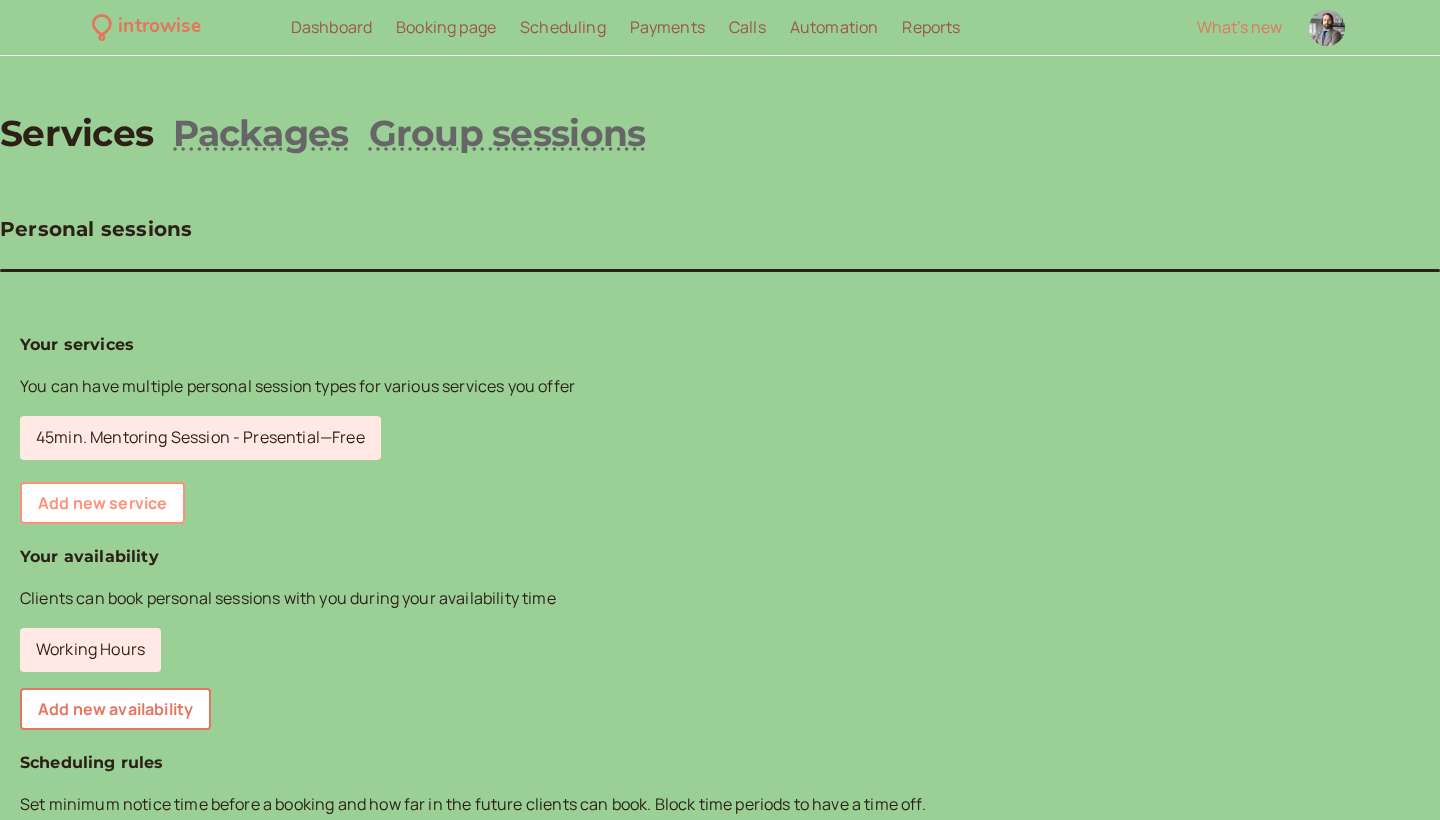 click on "Add new service" at bounding box center [102, 503] 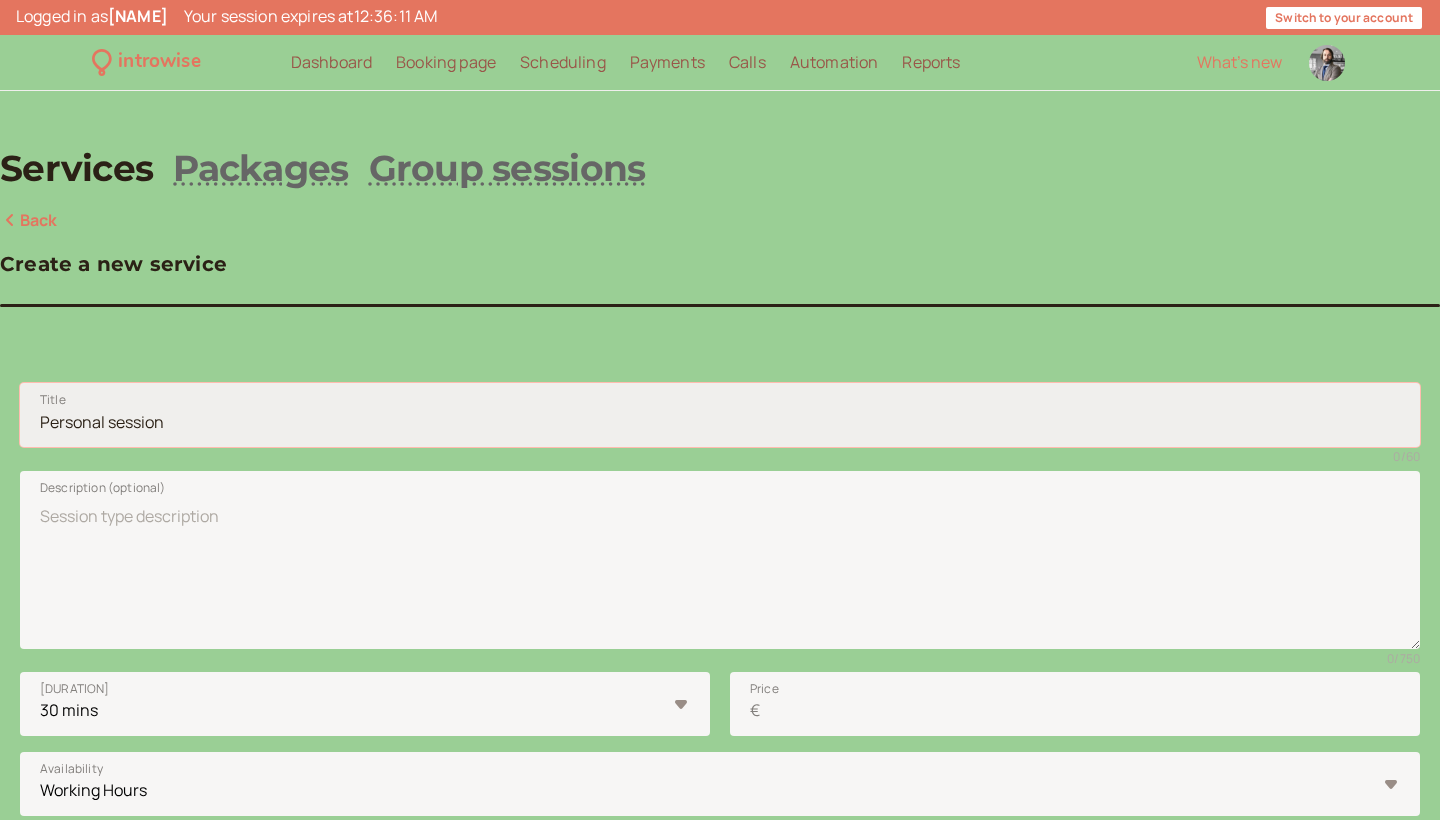 click on "Title" at bounding box center [720, 415] 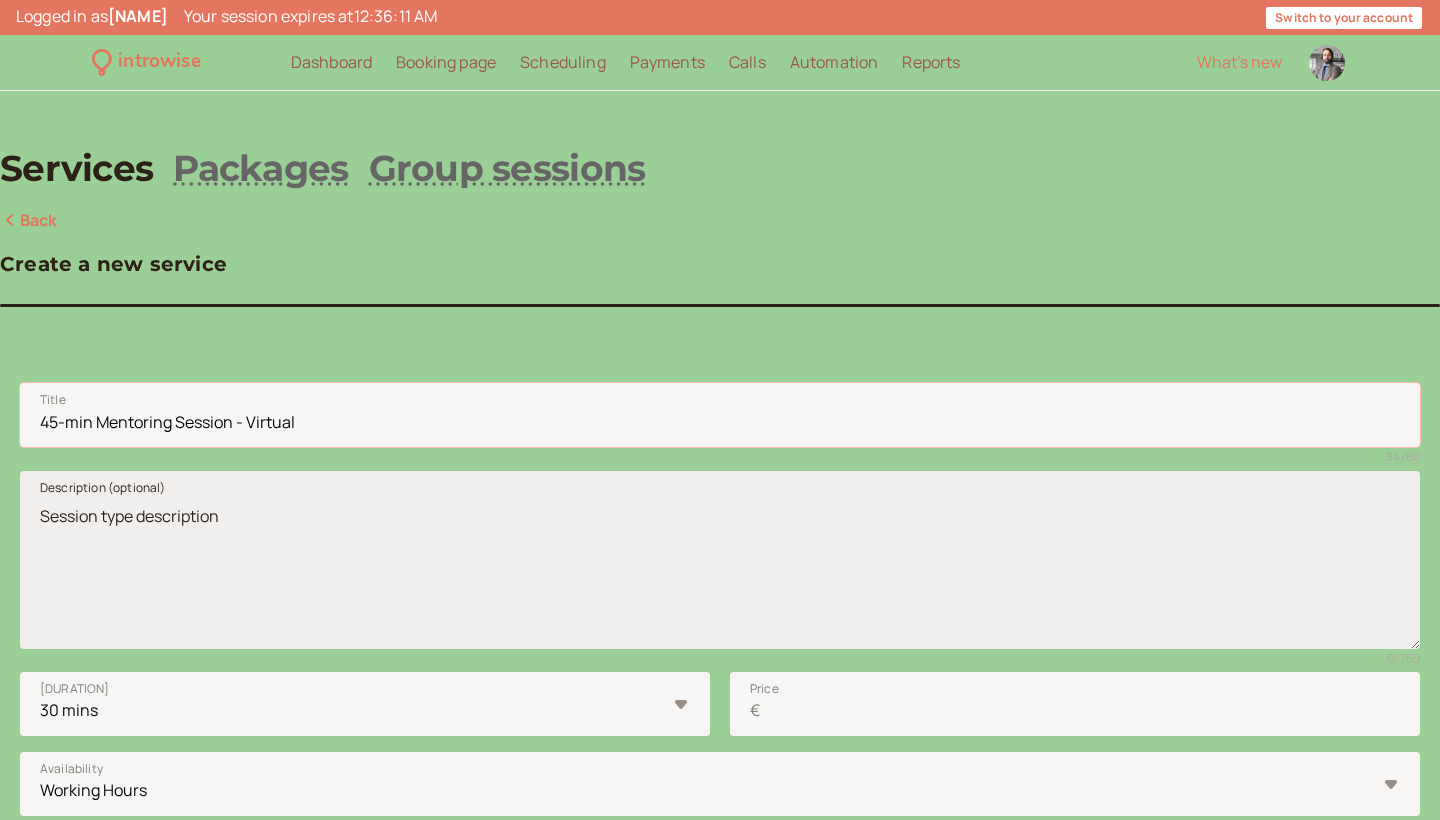 type on "45-min Mentoring Session - Virtual" 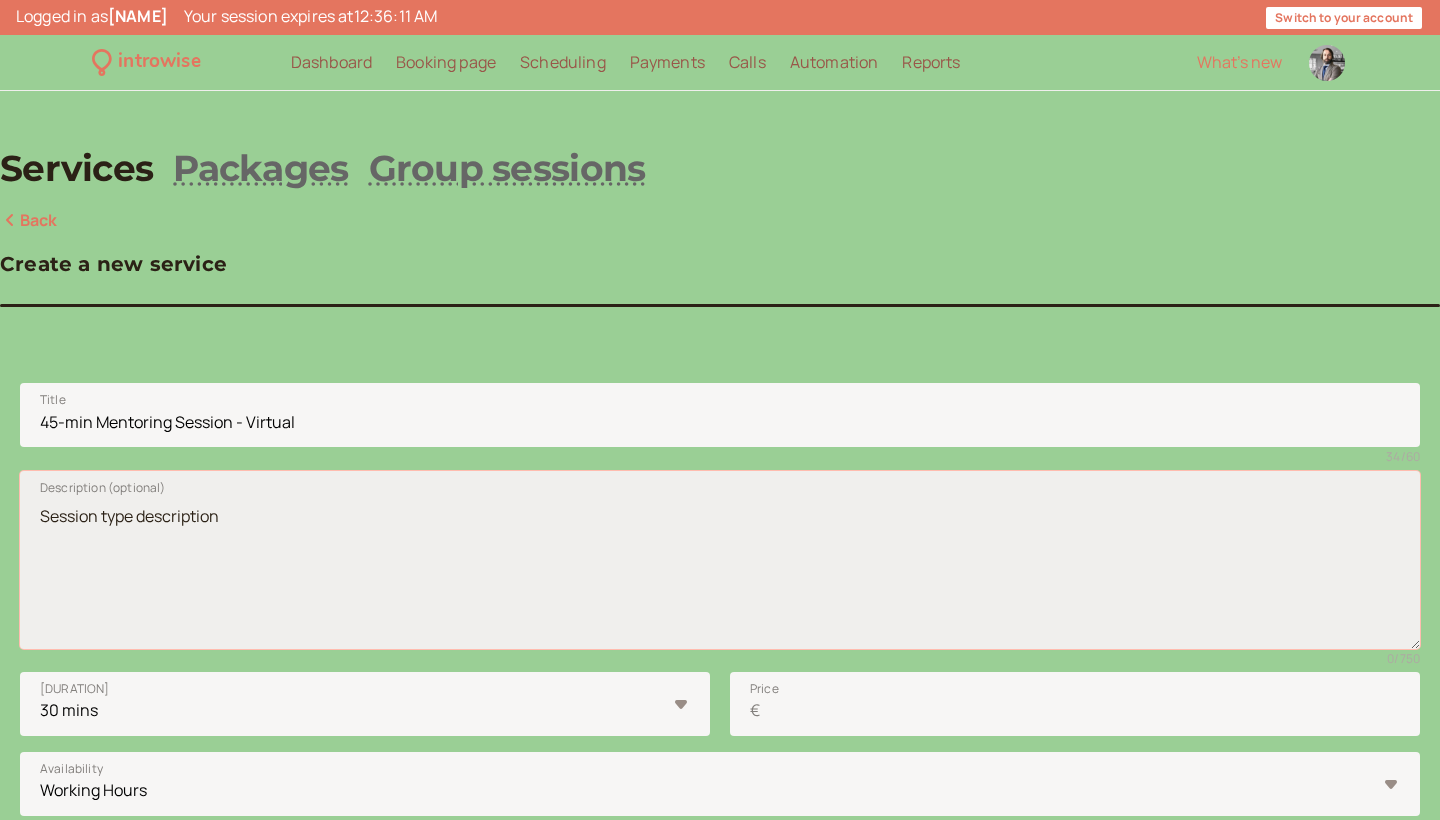click on "Description (optional)" at bounding box center (720, 560) 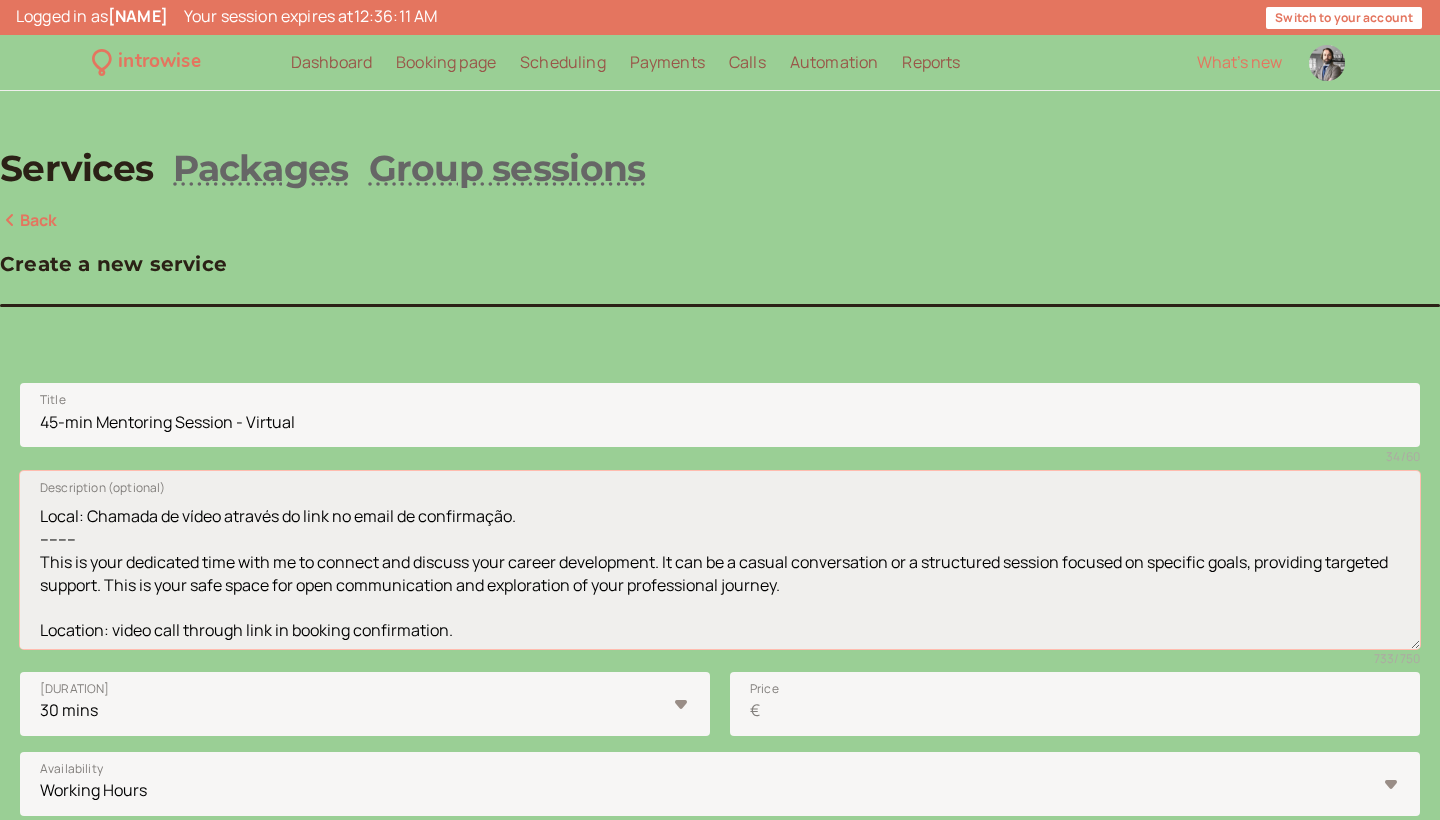 scroll, scrollTop: 193, scrollLeft: 0, axis: vertical 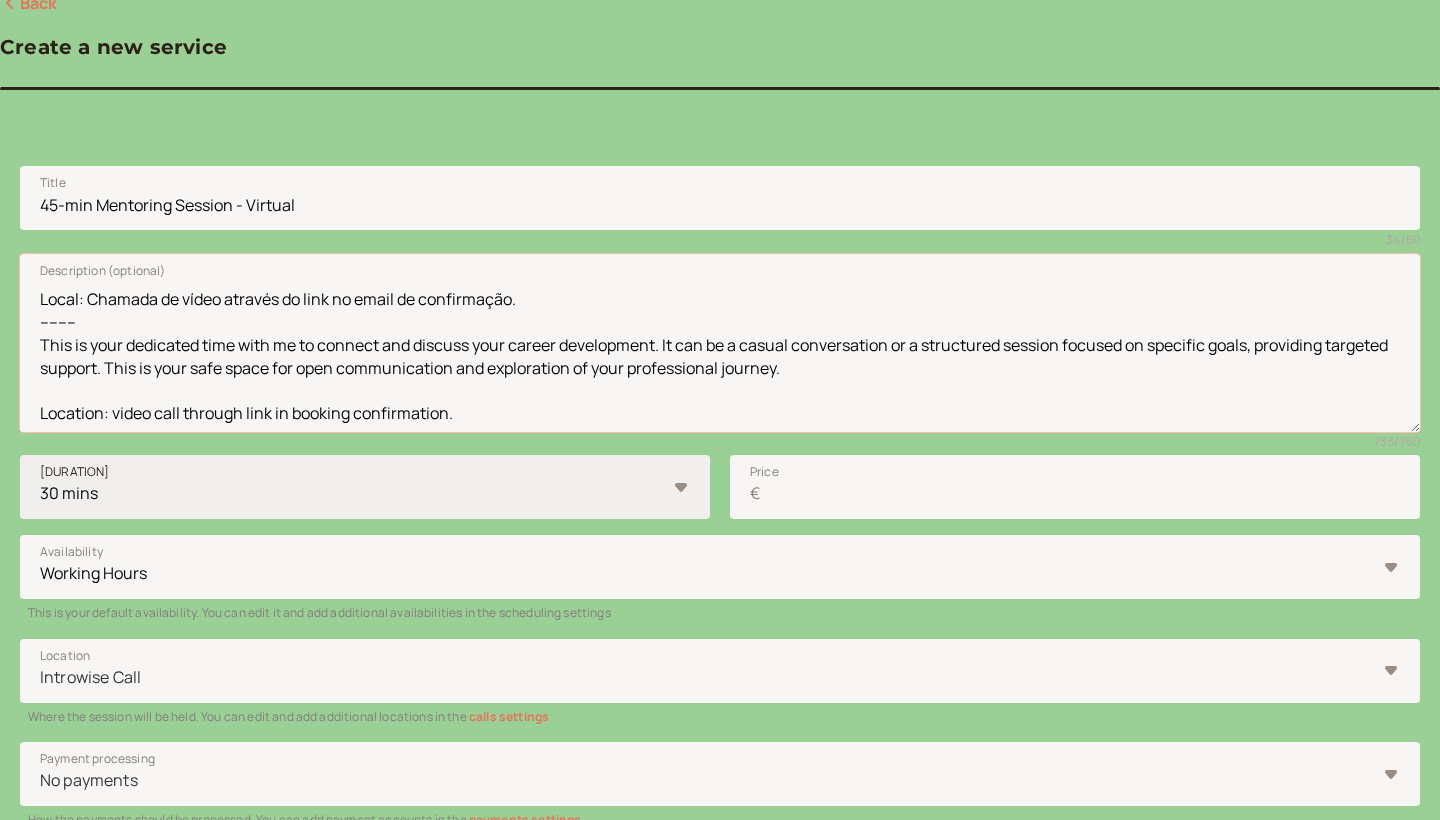 type on "(Sessão de mentoring de 45min. - Virtual)
Momento dedicado para conexão e discussão do seu desenvolvimento profissional, seja através de uma conversa casual ou de uma sessão estruturada focada em objetivos específicos. Este é um espaço seguro para comunicação aberta e exploração do seu percurso profissional.
Local: Chamada de vídeo através do link no email de confirmação.
--------
This is your dedicated time with me to connect and discuss your career development. It can be a casual conversation or a structured session focused on specific goals, providing targeted support. This is your safe space for open communication and exploration of your professional journey.
Location: video call through link in booking confirmation." 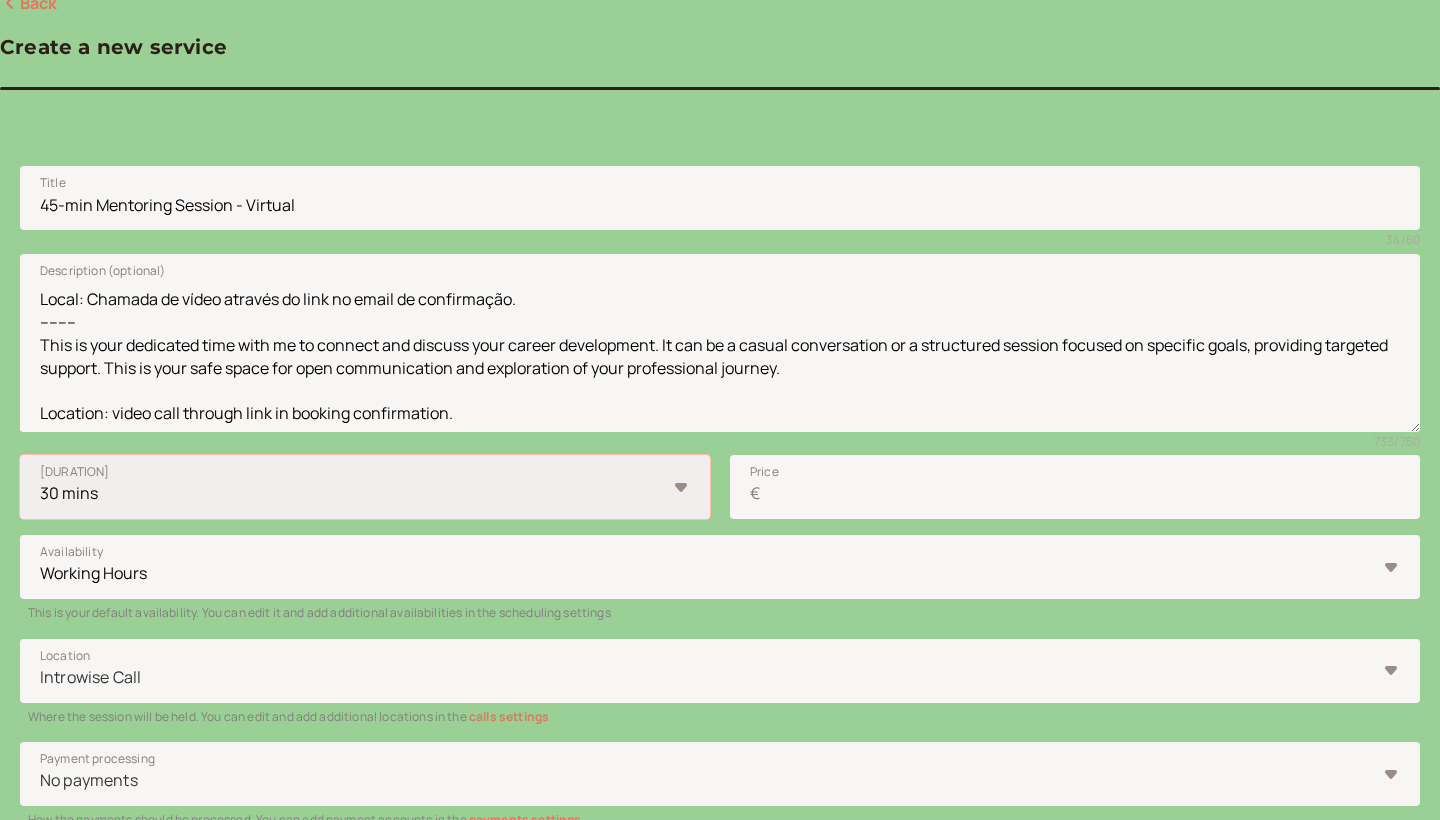 select on "45" 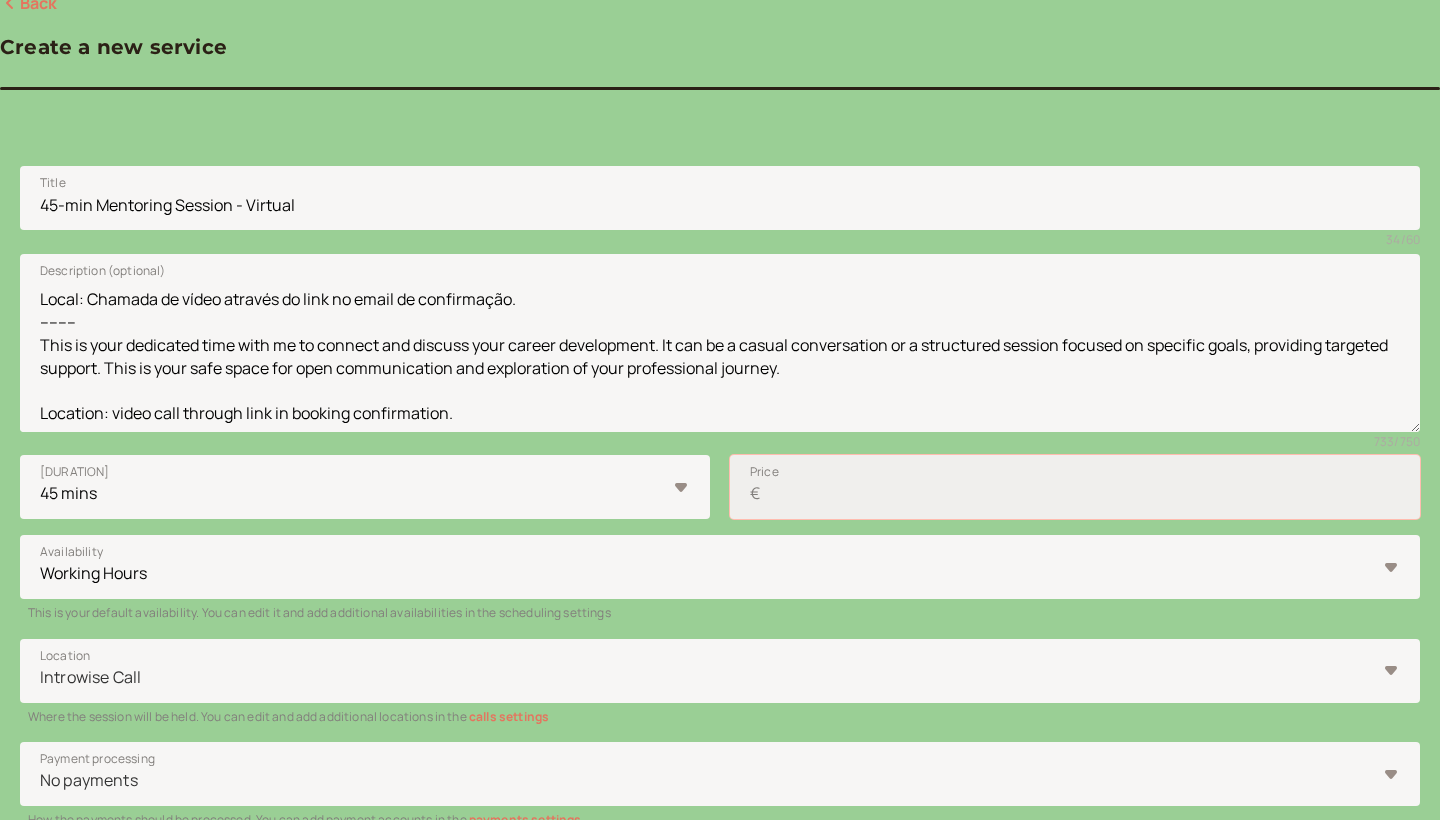 click on "Price €" at bounding box center (1075, 487) 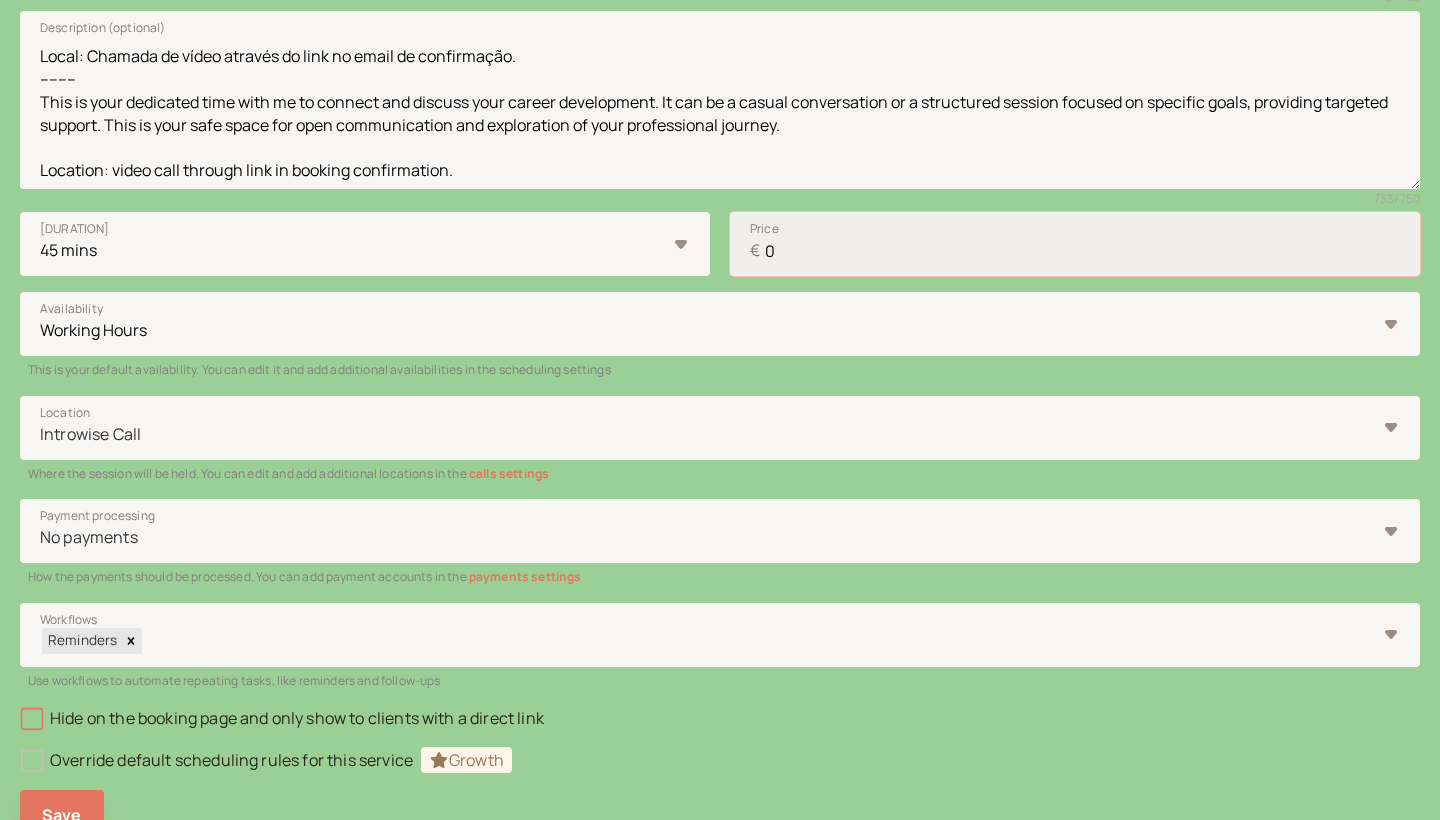 scroll, scrollTop: 519, scrollLeft: 0, axis: vertical 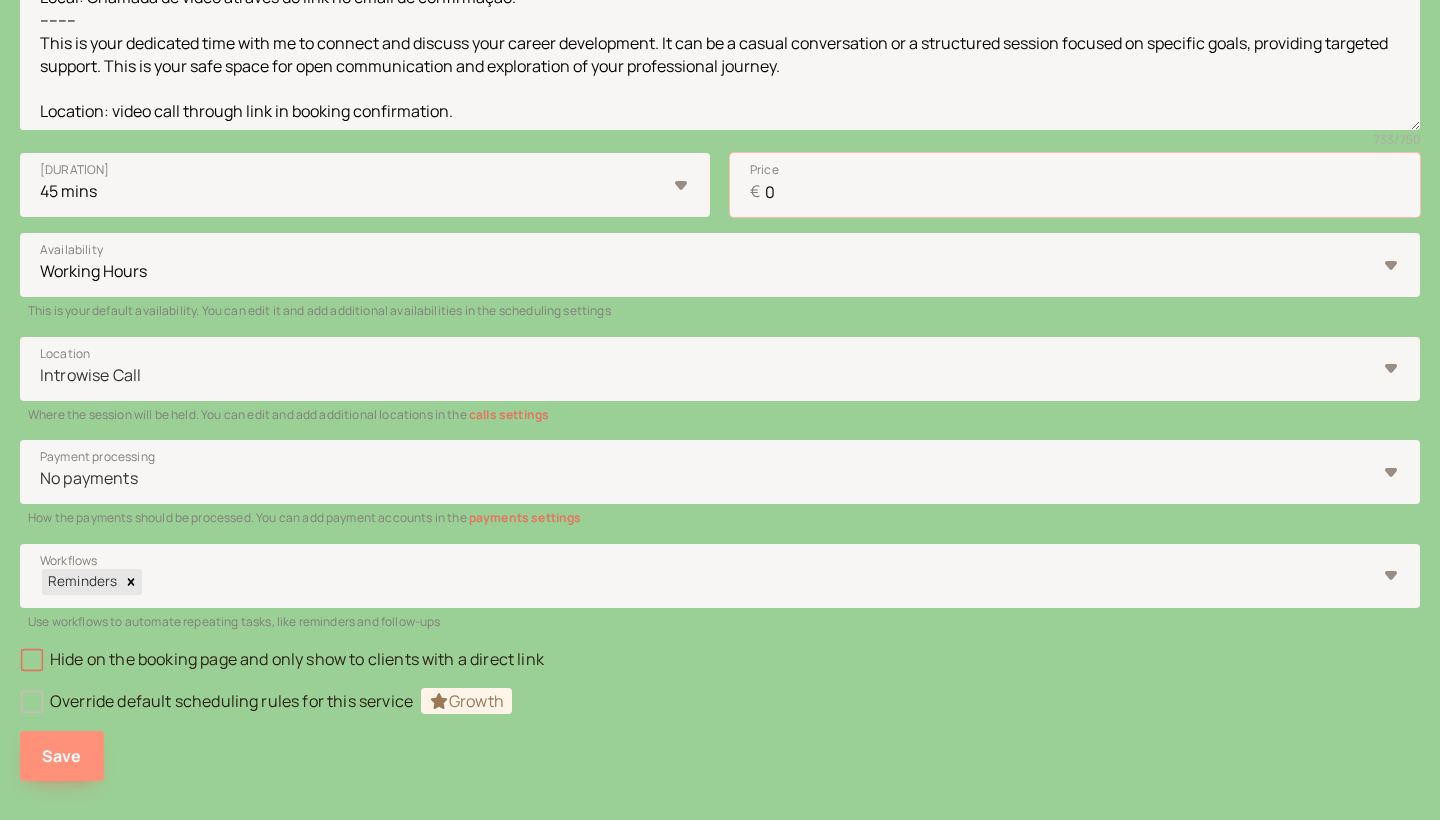type on "0" 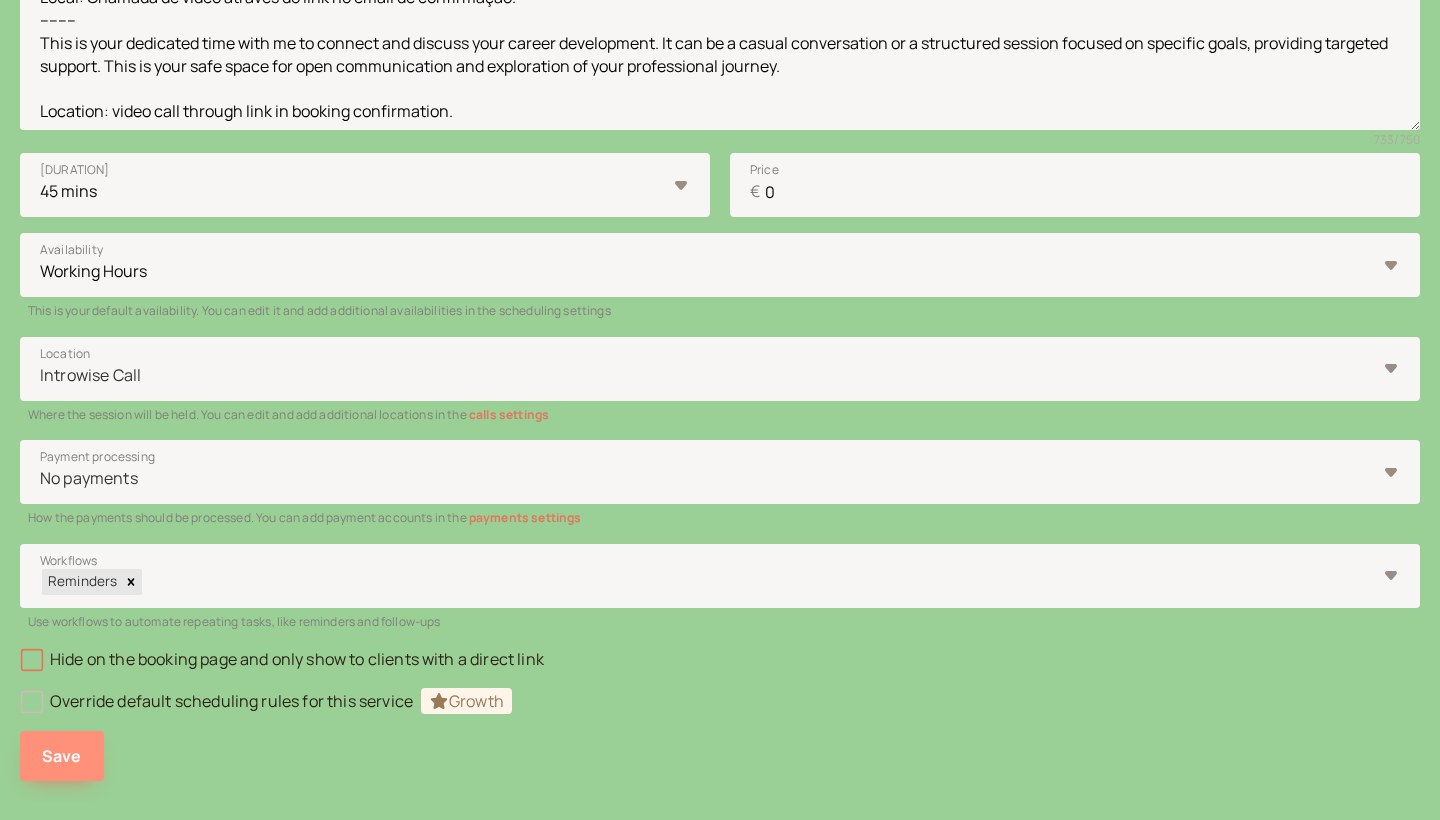 click on "Save" at bounding box center (62, 756) 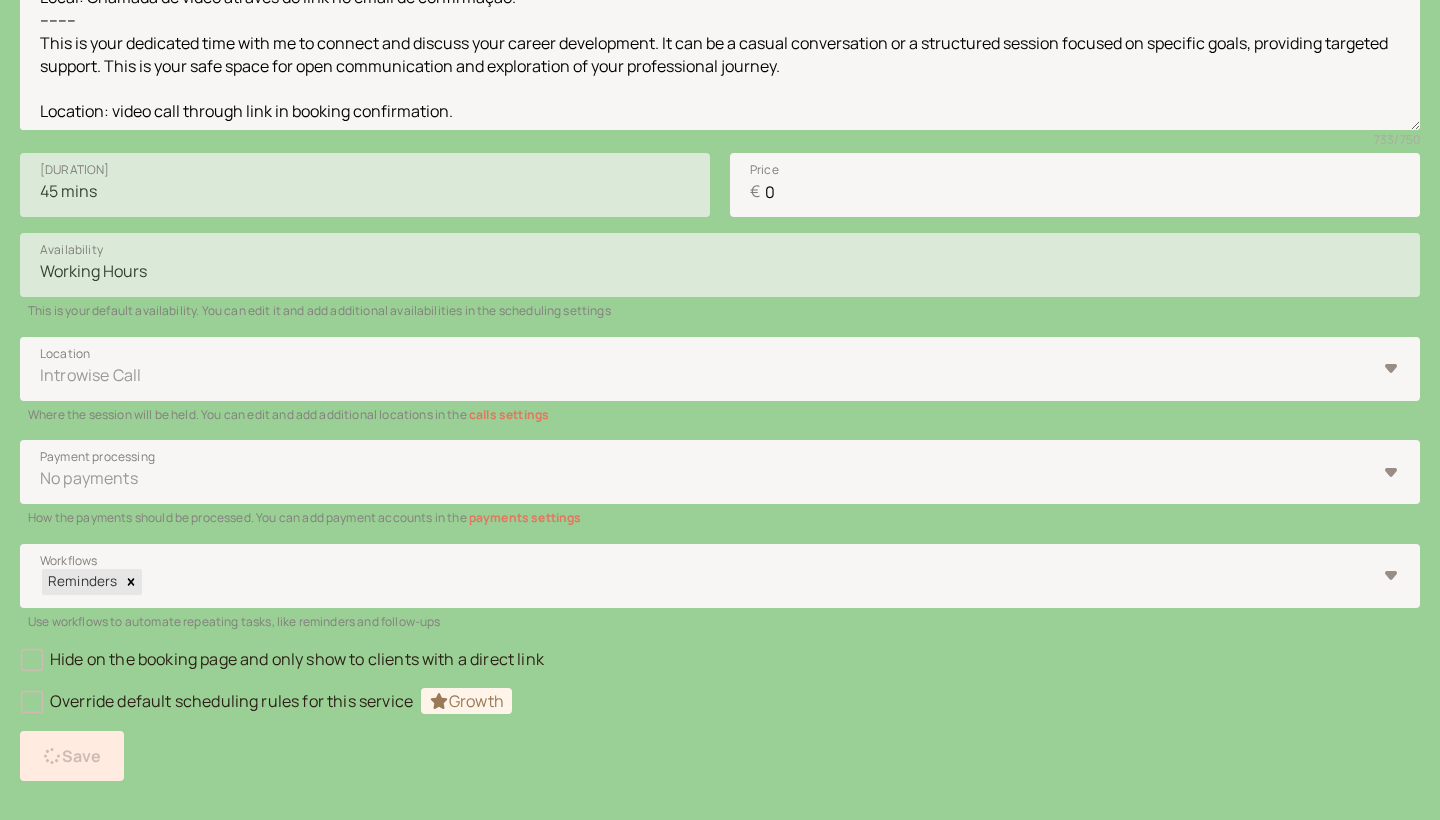 scroll, scrollTop: 35, scrollLeft: 0, axis: vertical 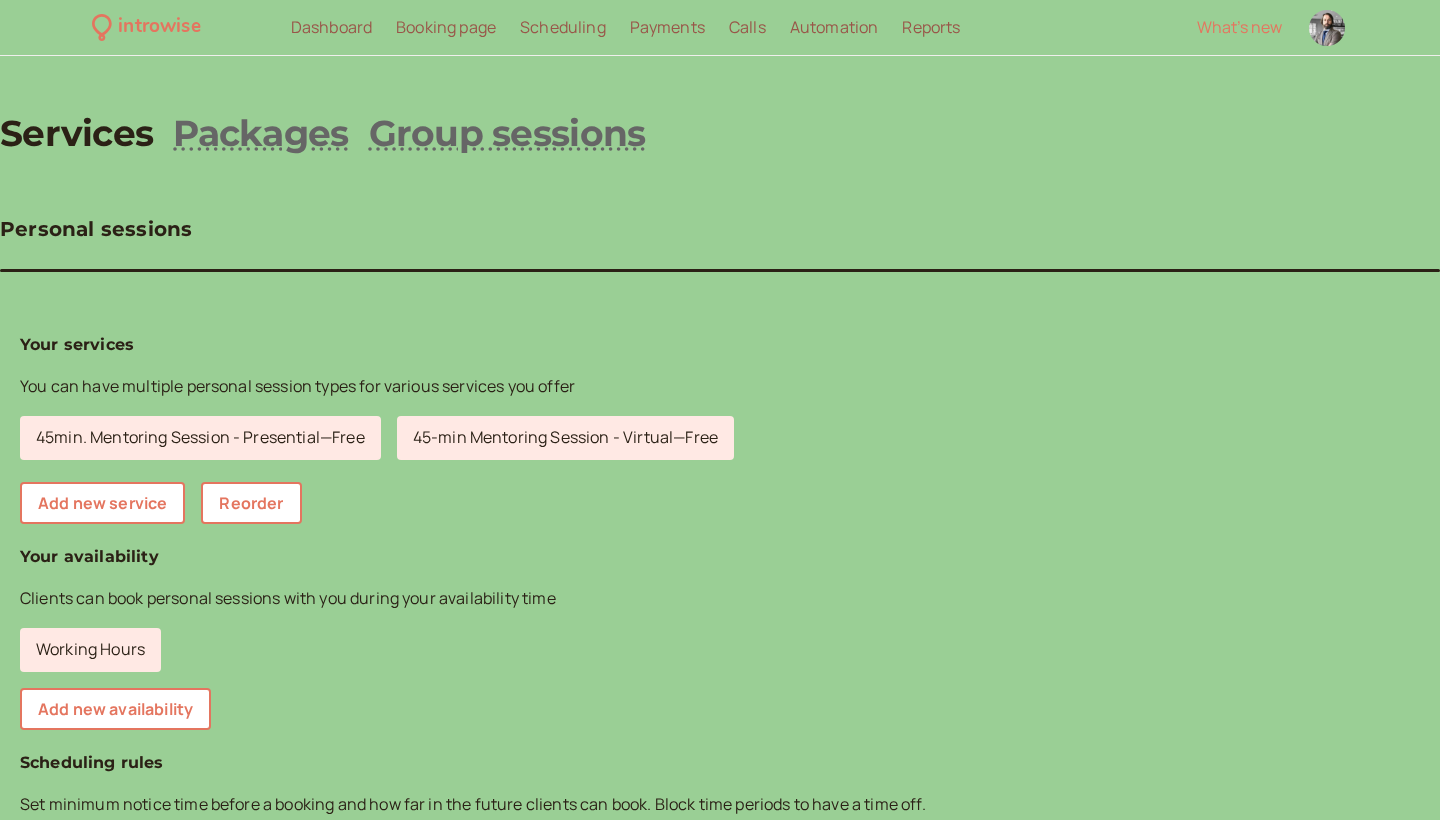 click on "introwise.com/[NAME]" at bounding box center [106, 1423] 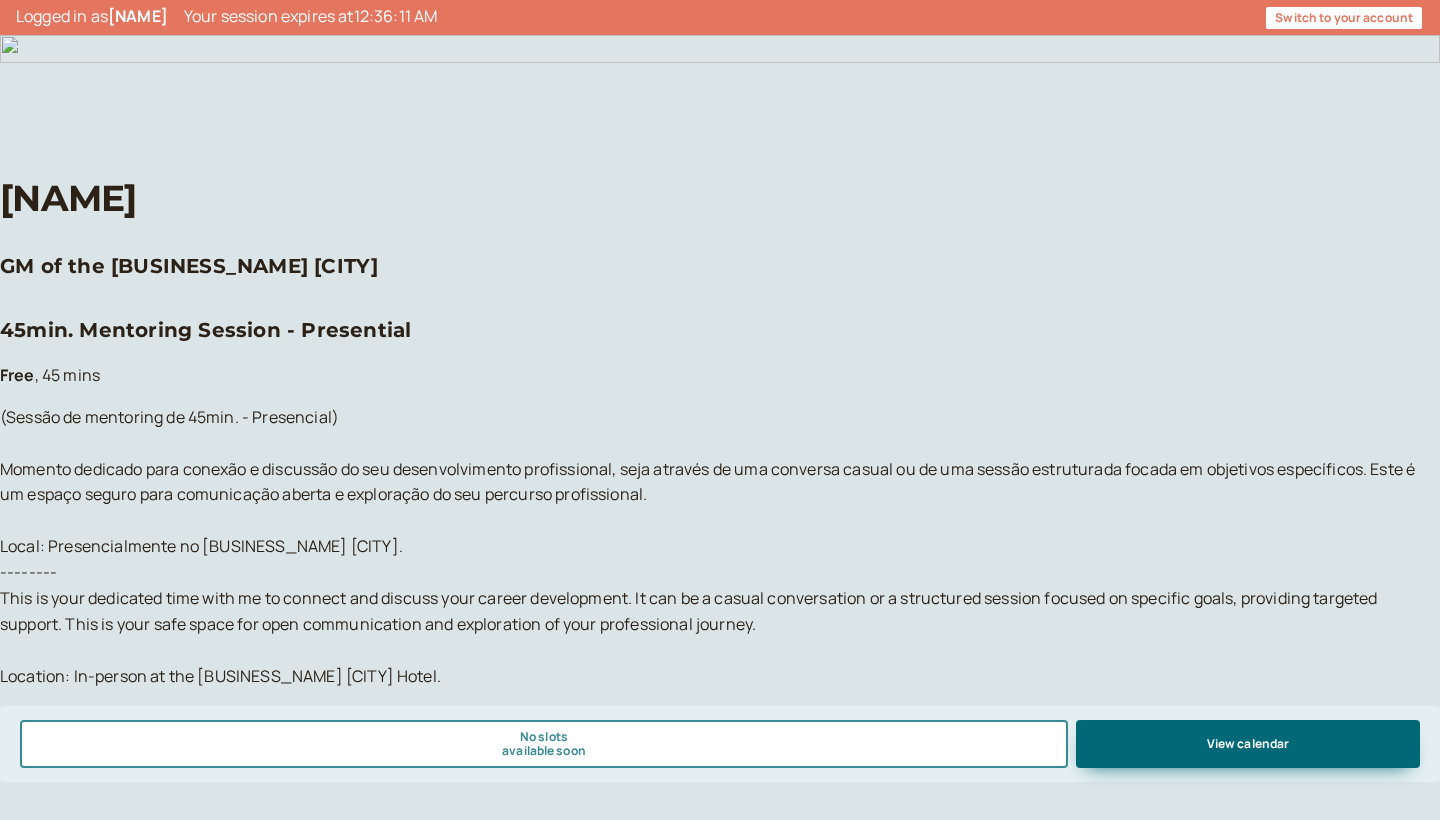 scroll, scrollTop: 0, scrollLeft: 0, axis: both 